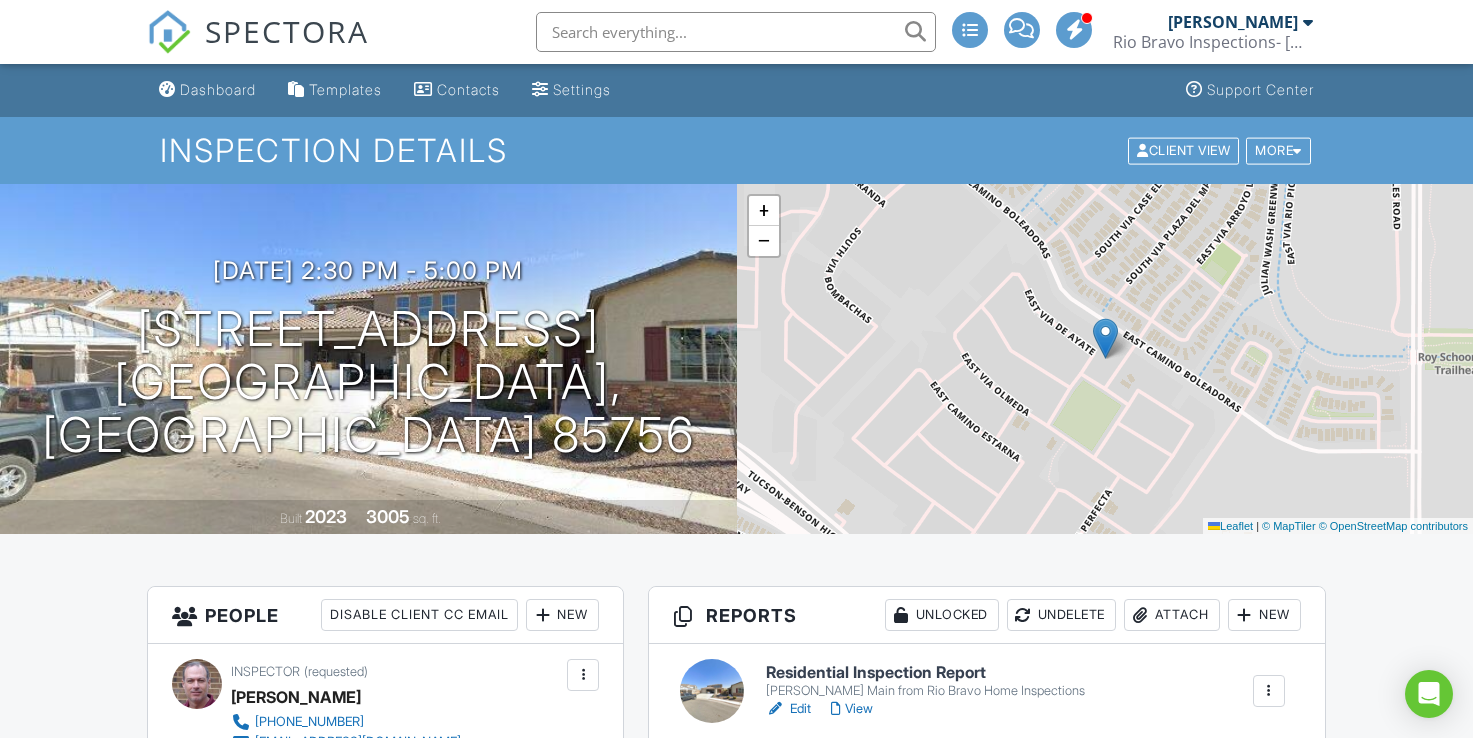 scroll, scrollTop: 0, scrollLeft: 0, axis: both 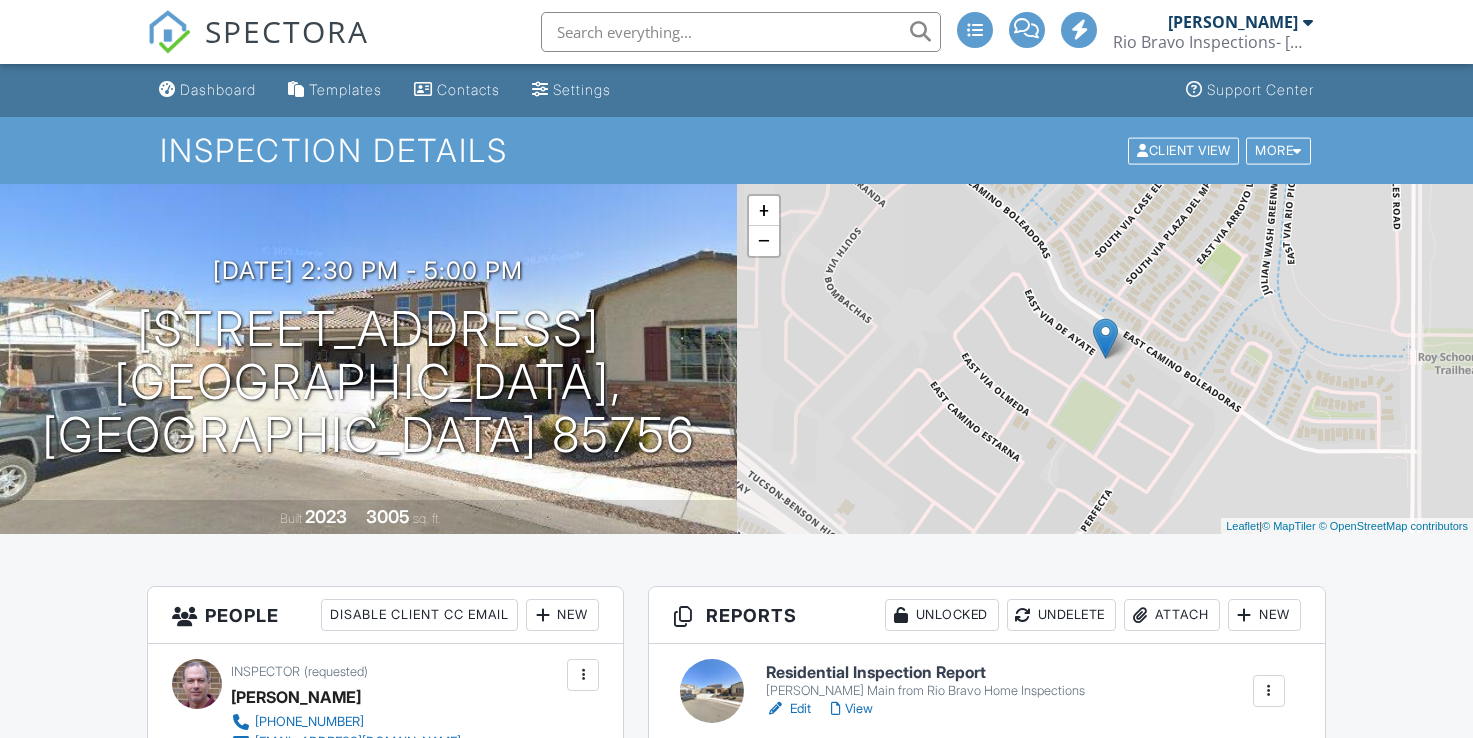 drag, startPoint x: 0, startPoint y: 0, endPoint x: 799, endPoint y: 303, distance: 854.52325 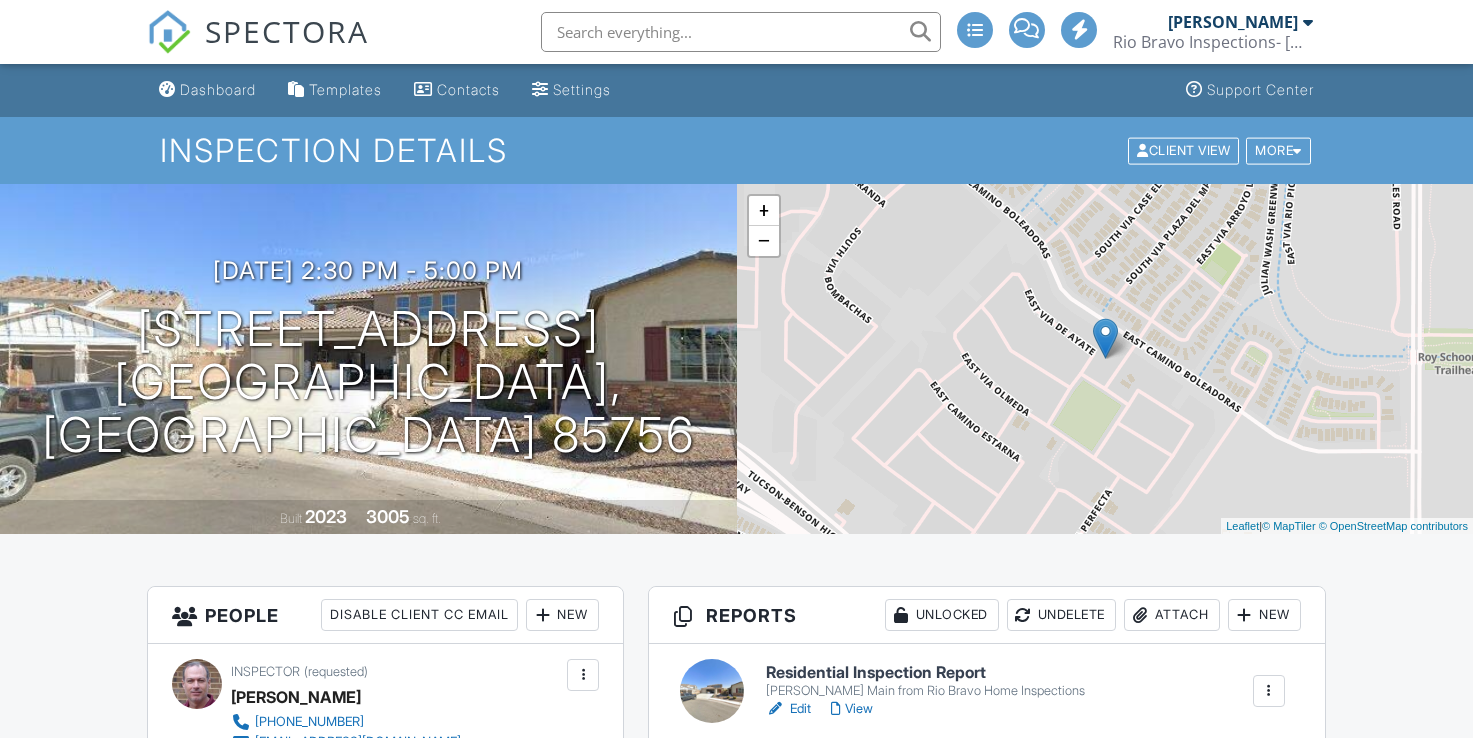 scroll, scrollTop: 400, scrollLeft: 0, axis: vertical 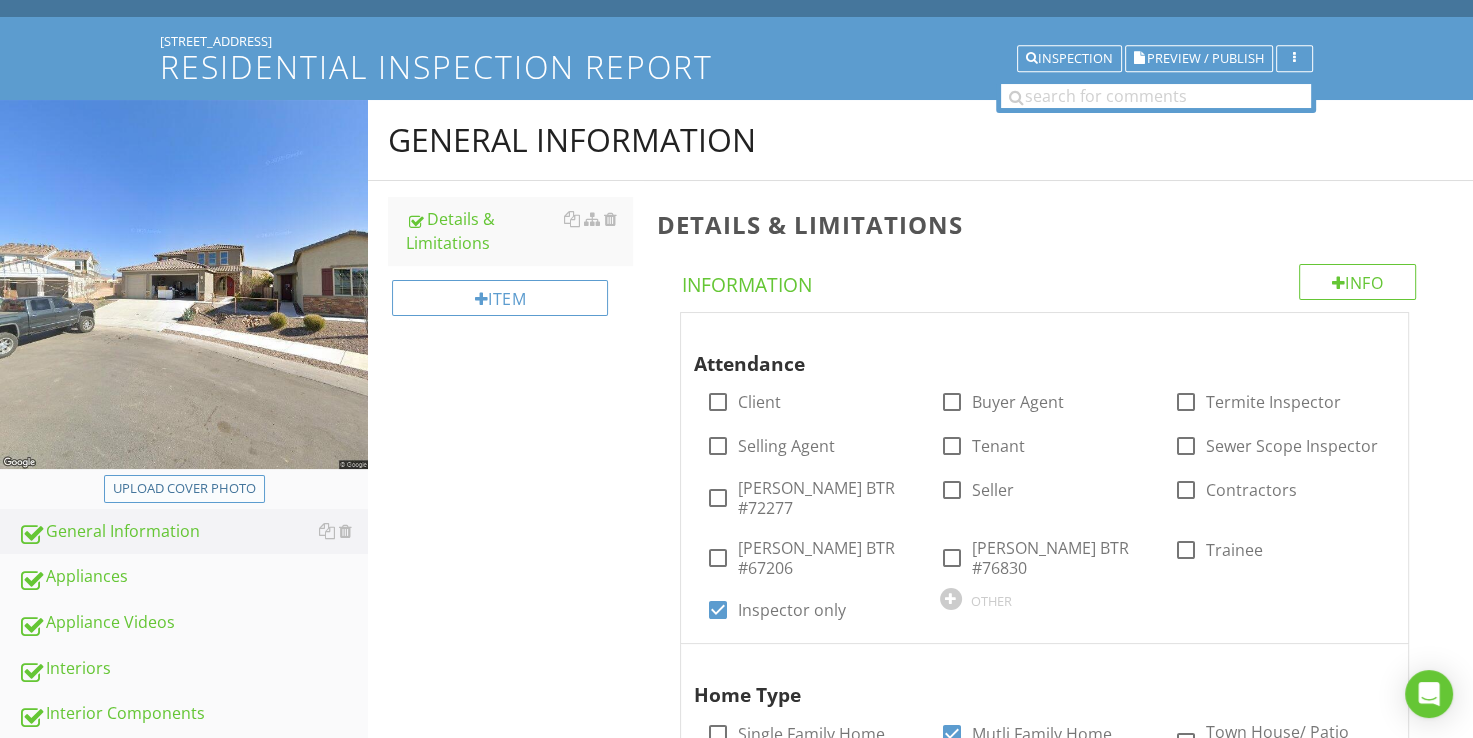 click on "Upload cover photo" at bounding box center (184, 489) 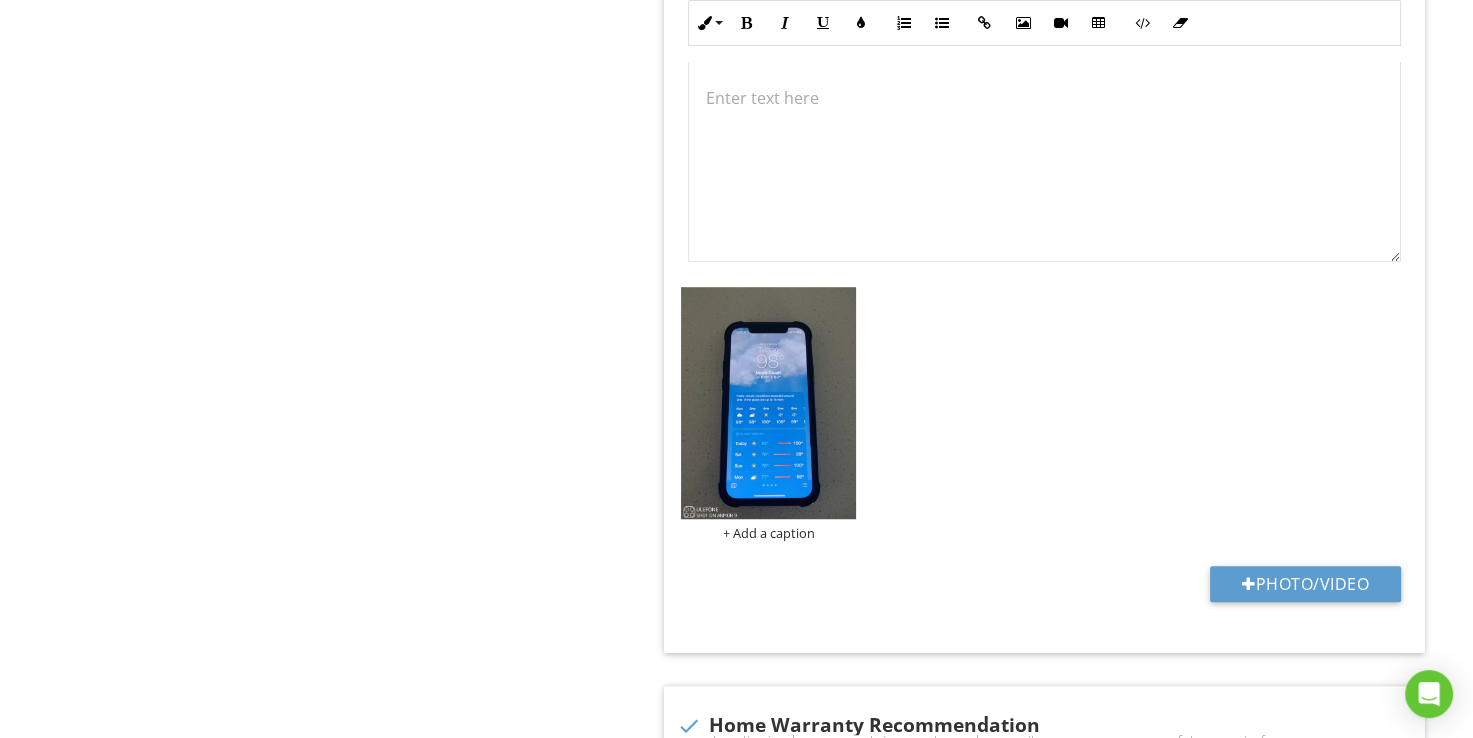 scroll, scrollTop: 1100, scrollLeft: 0, axis: vertical 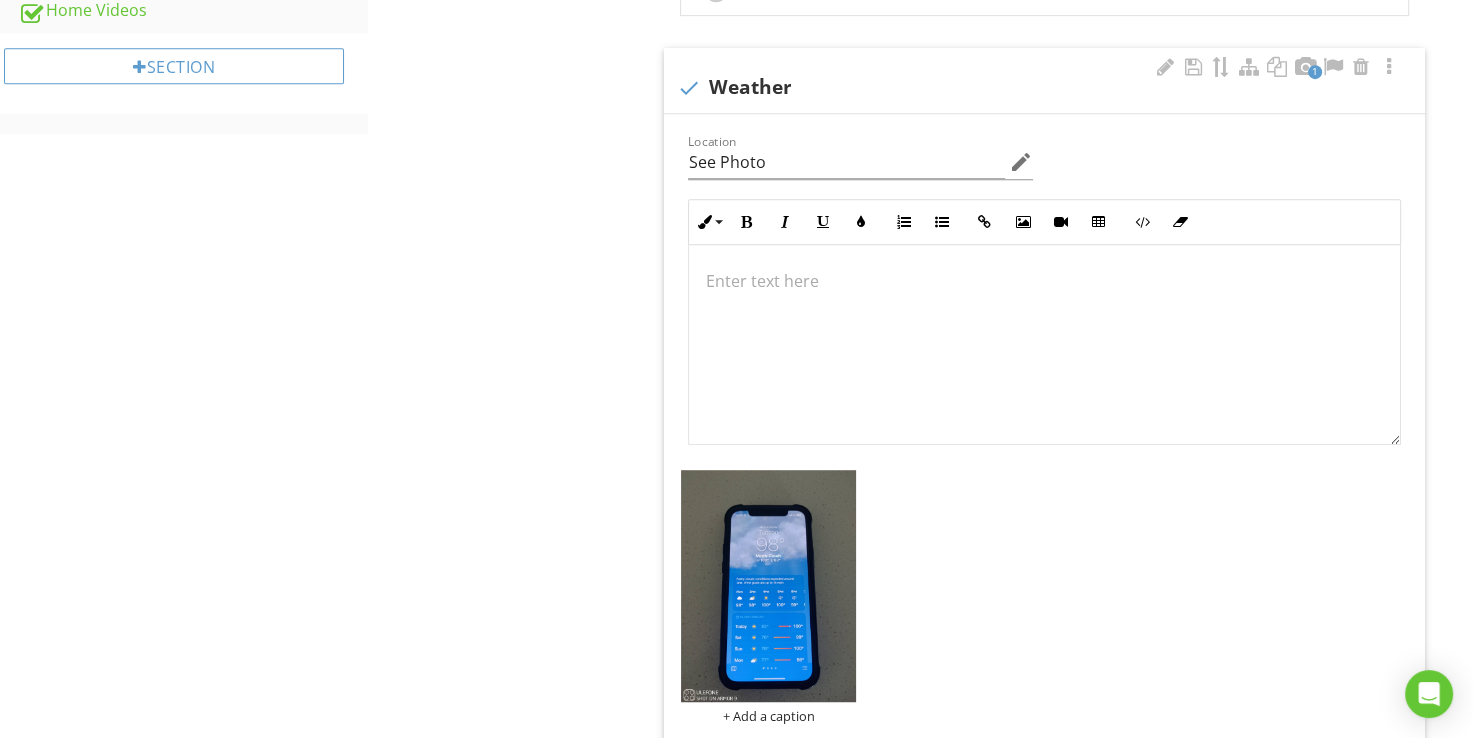 click at bounding box center [1044, 345] 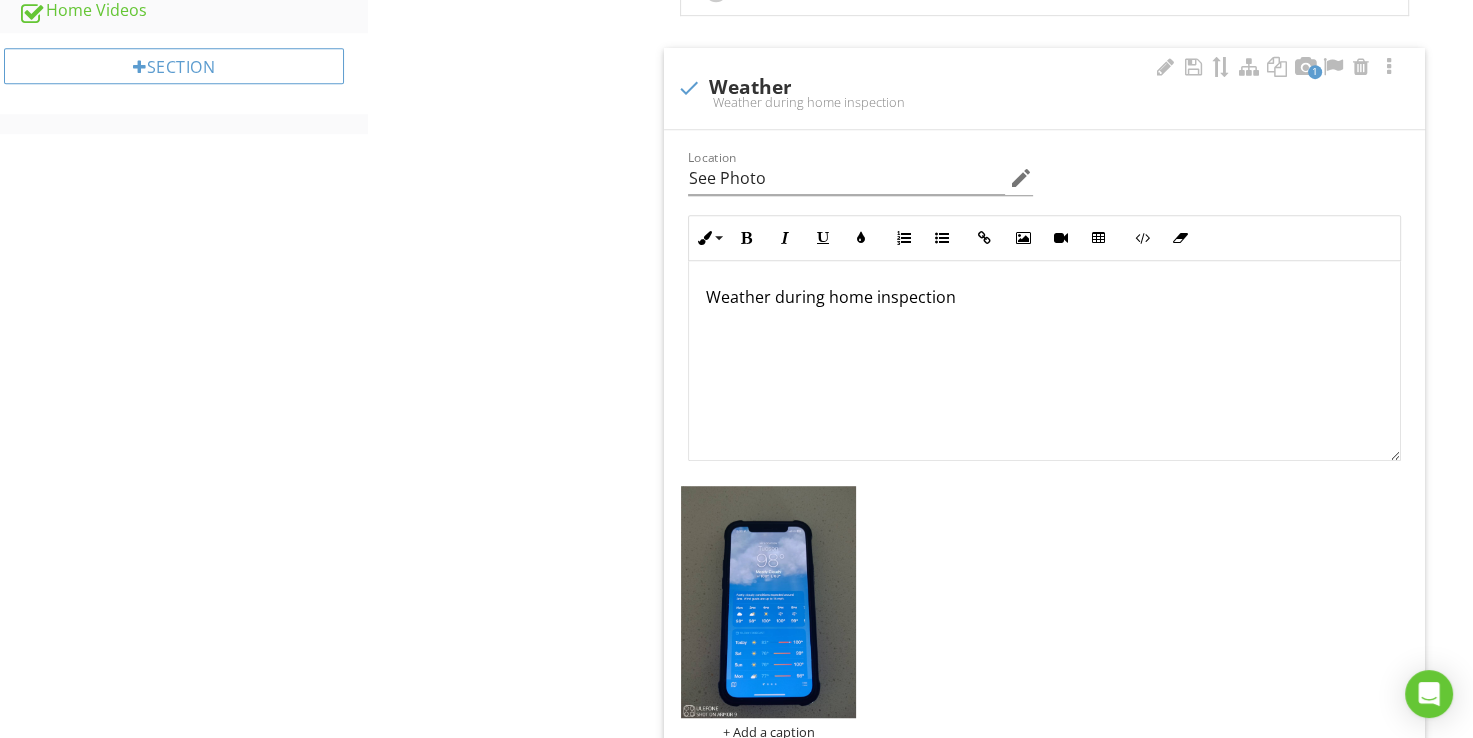 scroll, scrollTop: 1116, scrollLeft: 0, axis: vertical 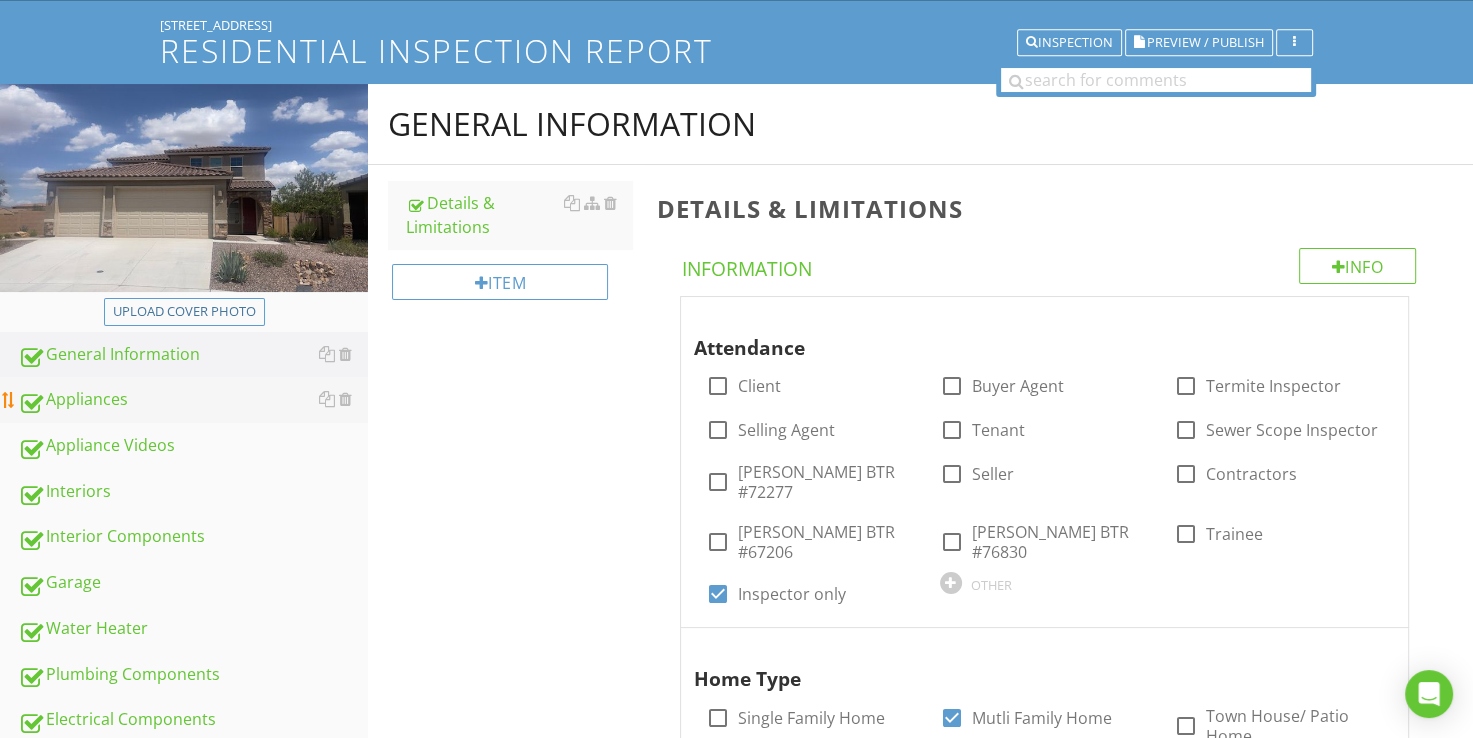 click on "Appliances" at bounding box center [193, 400] 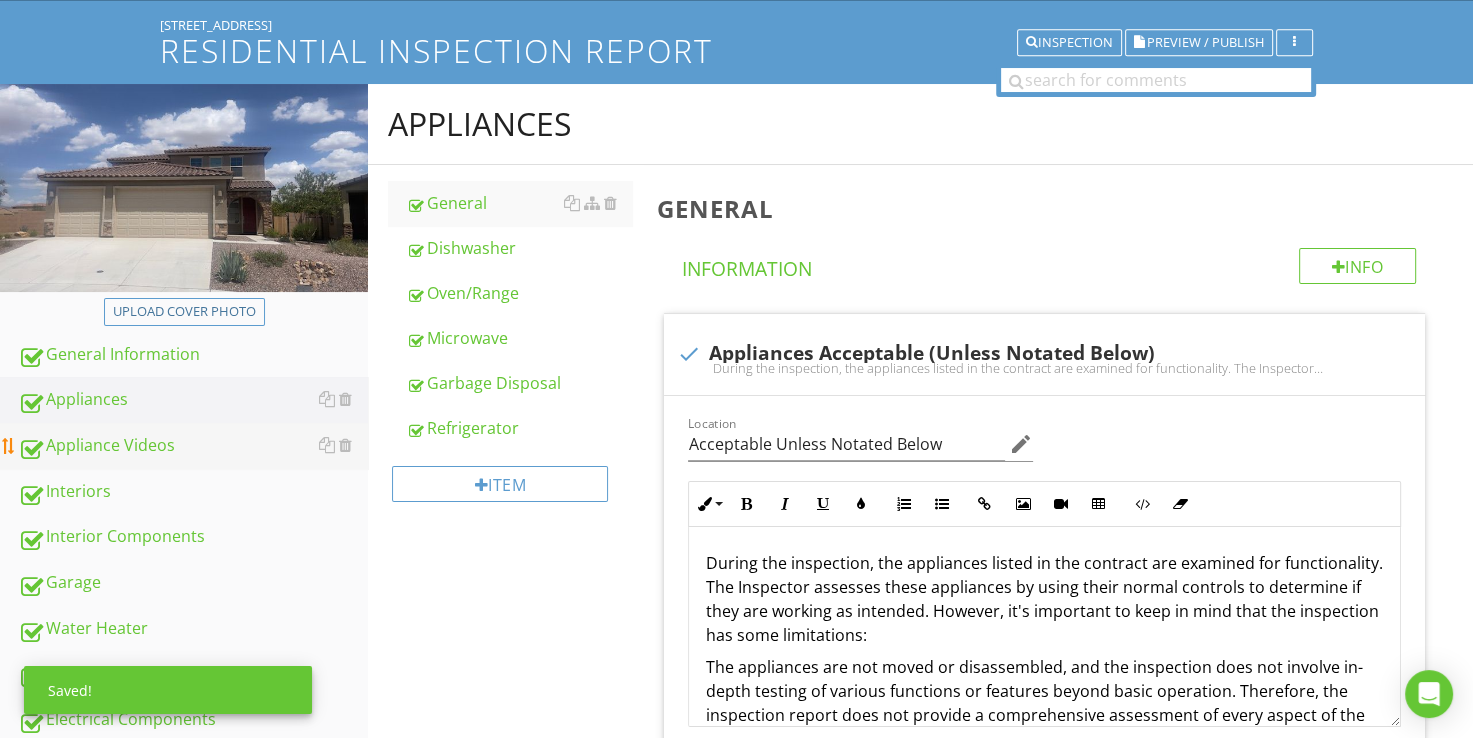 click on "Appliance Videos" at bounding box center (193, 446) 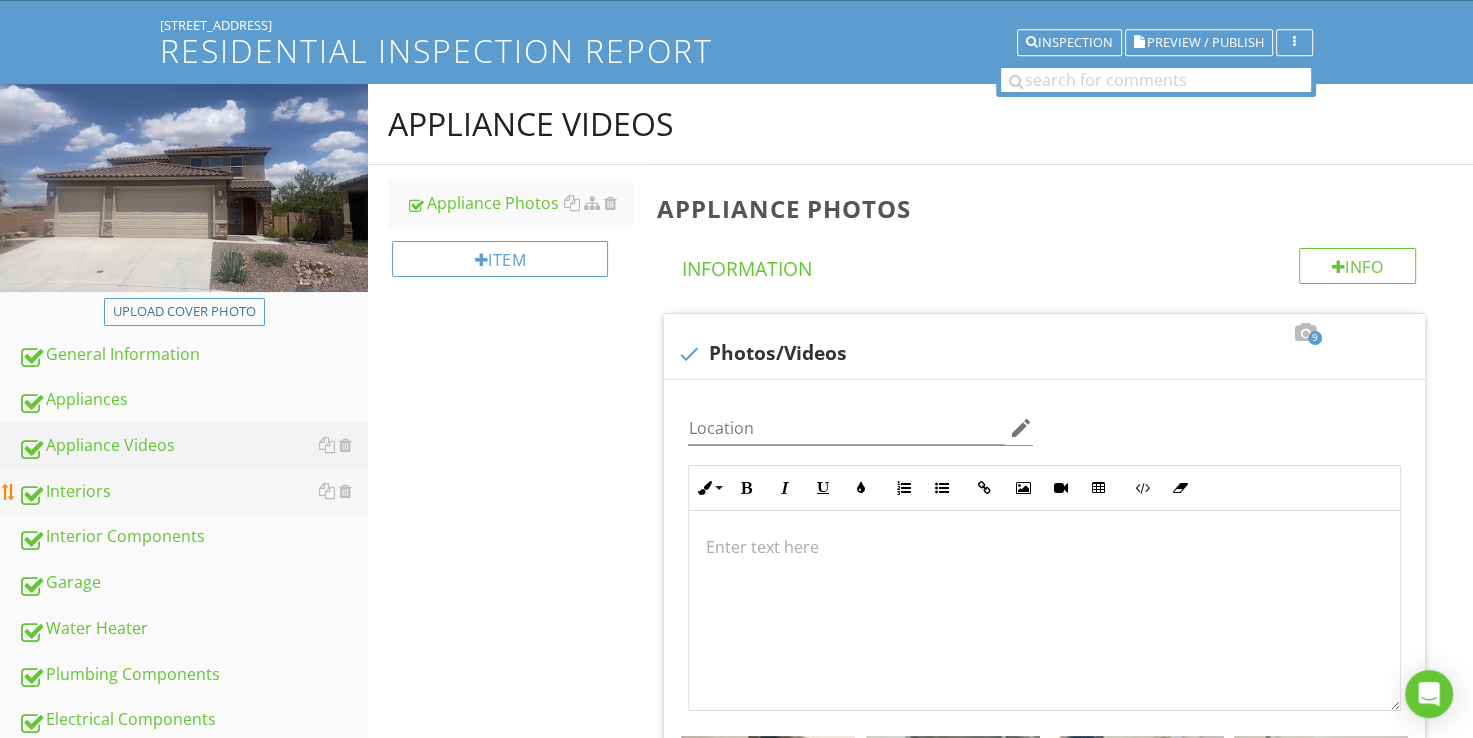 click on "Interiors" at bounding box center [193, 492] 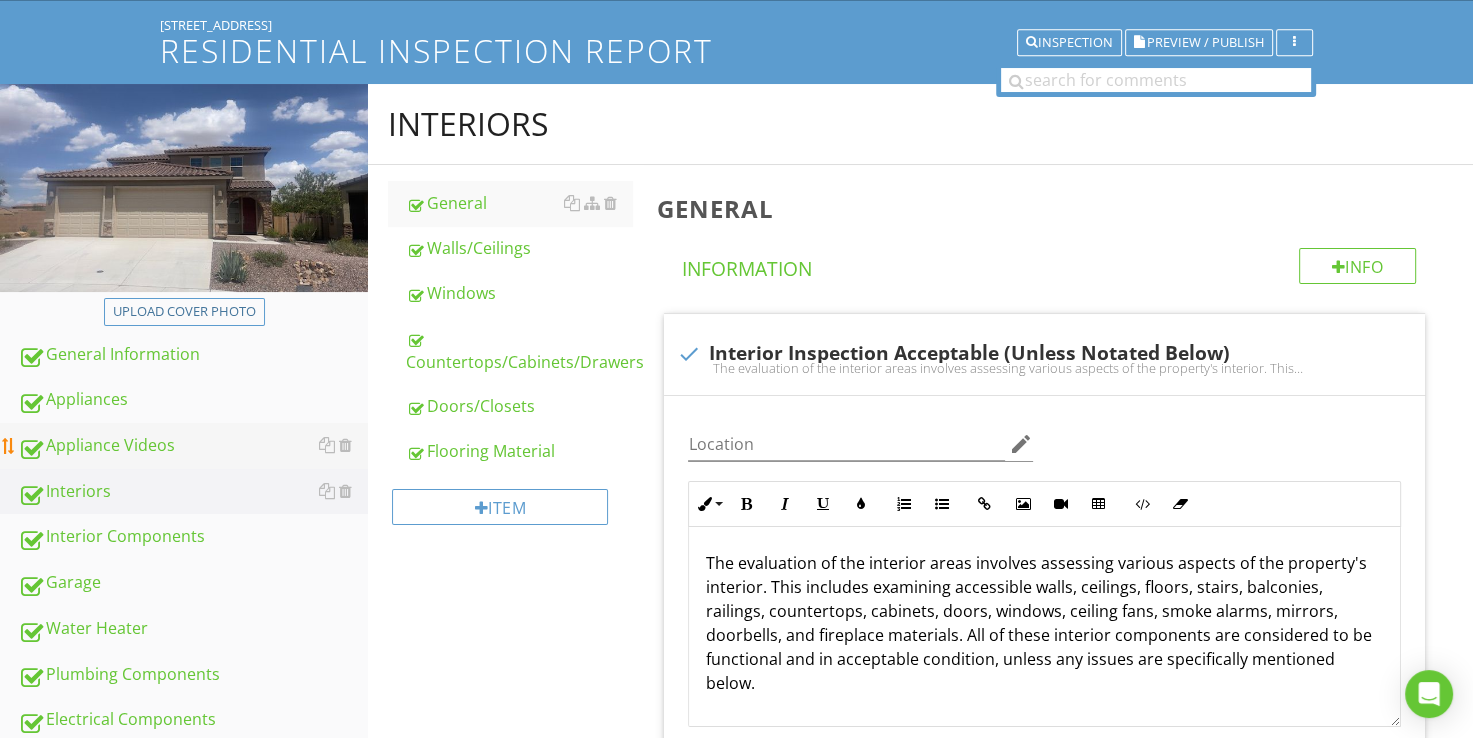 click on "Appliance Videos" at bounding box center [193, 446] 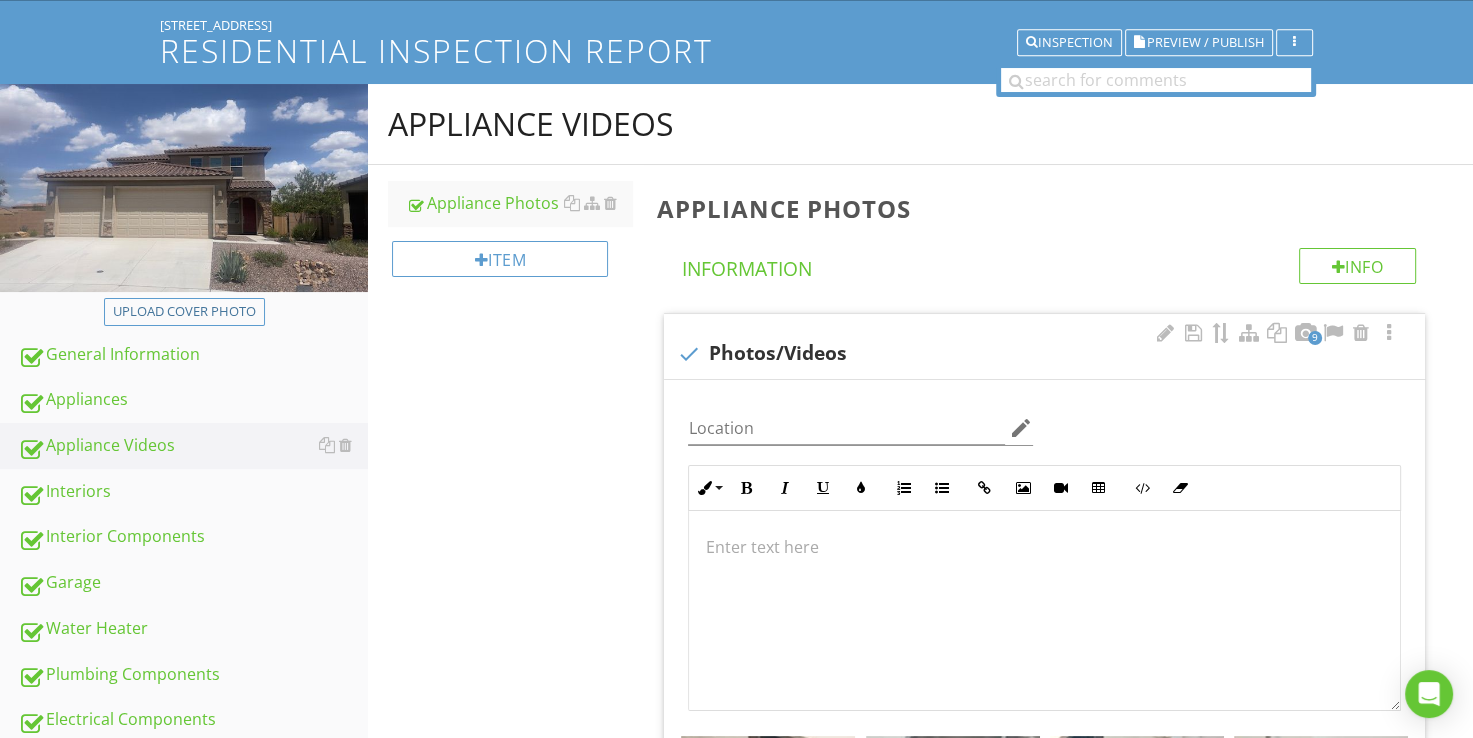 click at bounding box center (1044, 611) 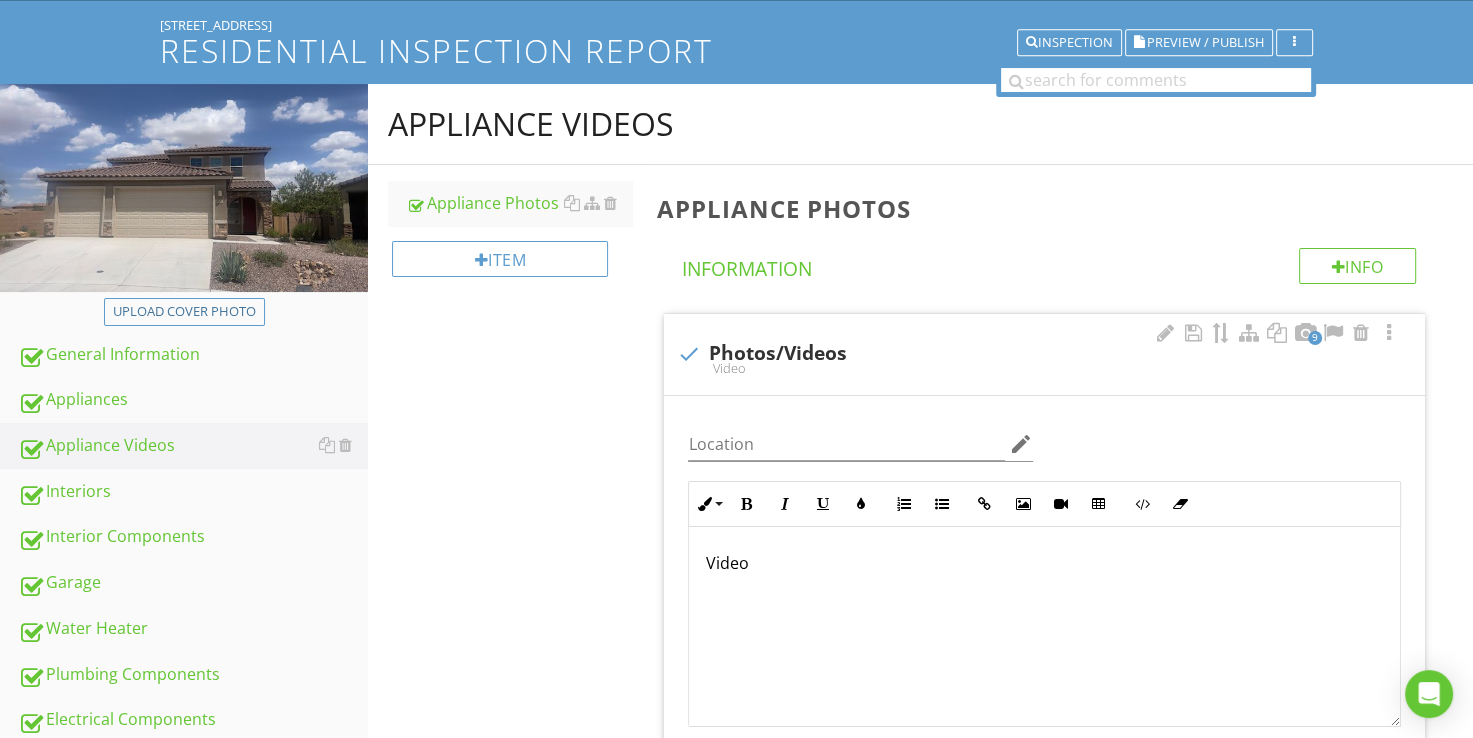 scroll, scrollTop: 132, scrollLeft: 0, axis: vertical 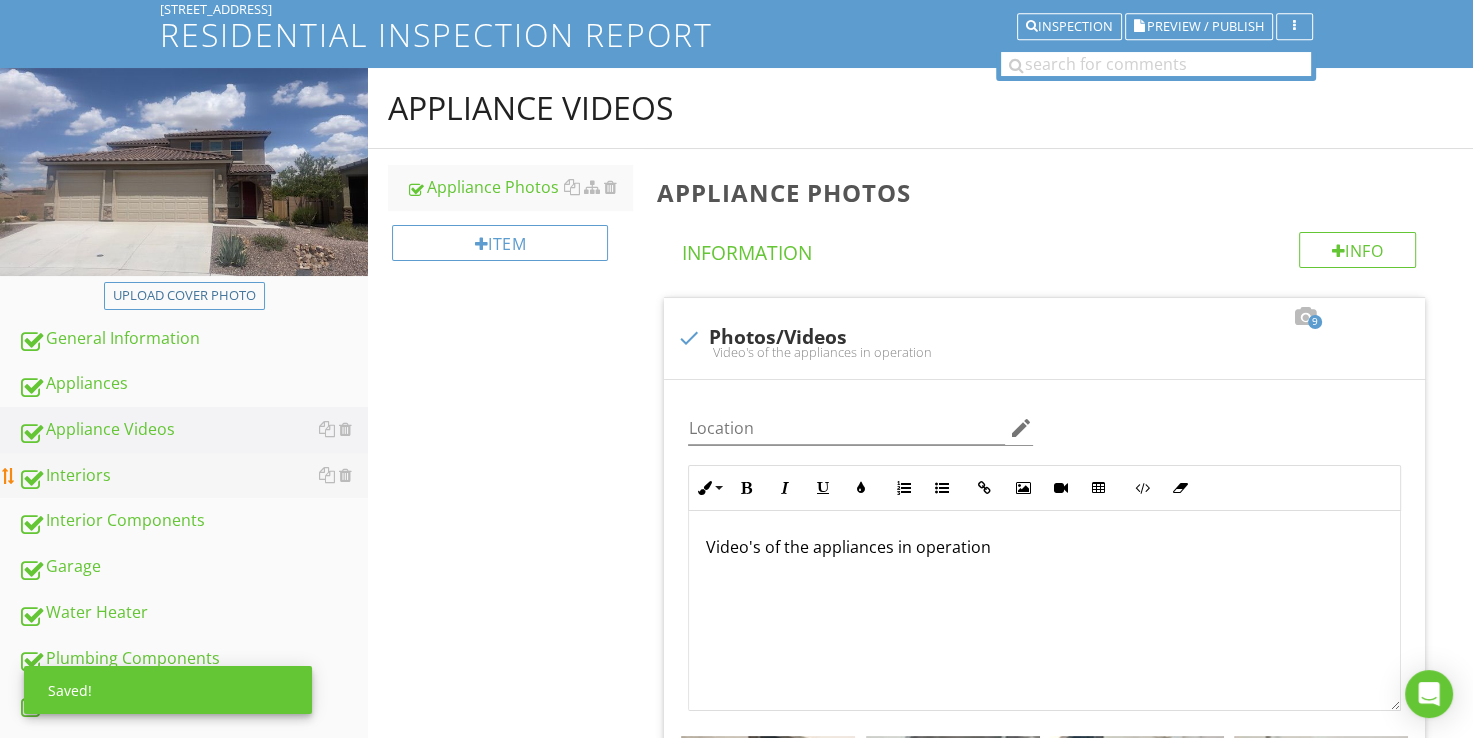 click on "Interiors" at bounding box center [193, 476] 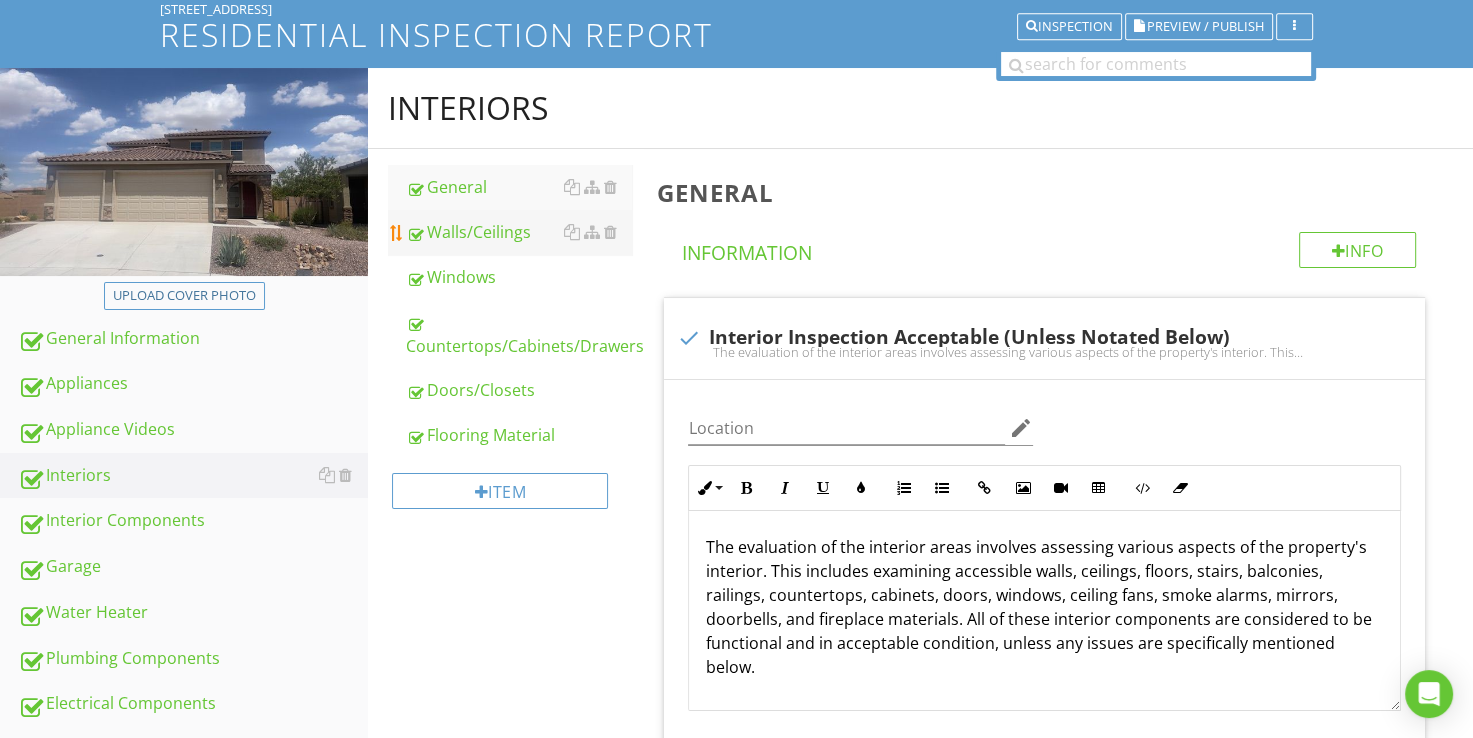 click on "Walls/Ceilings" at bounding box center (519, 232) 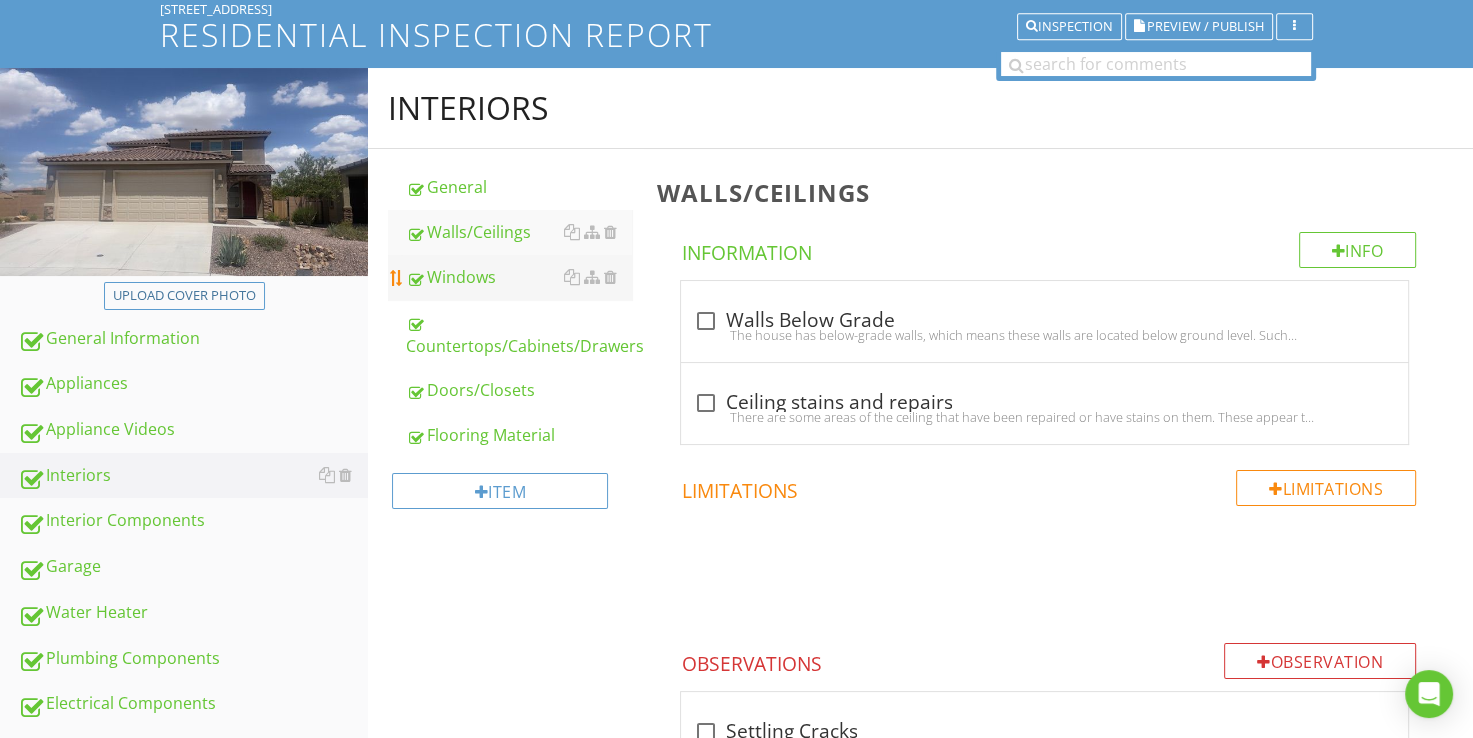 click on "Windows" at bounding box center [519, 277] 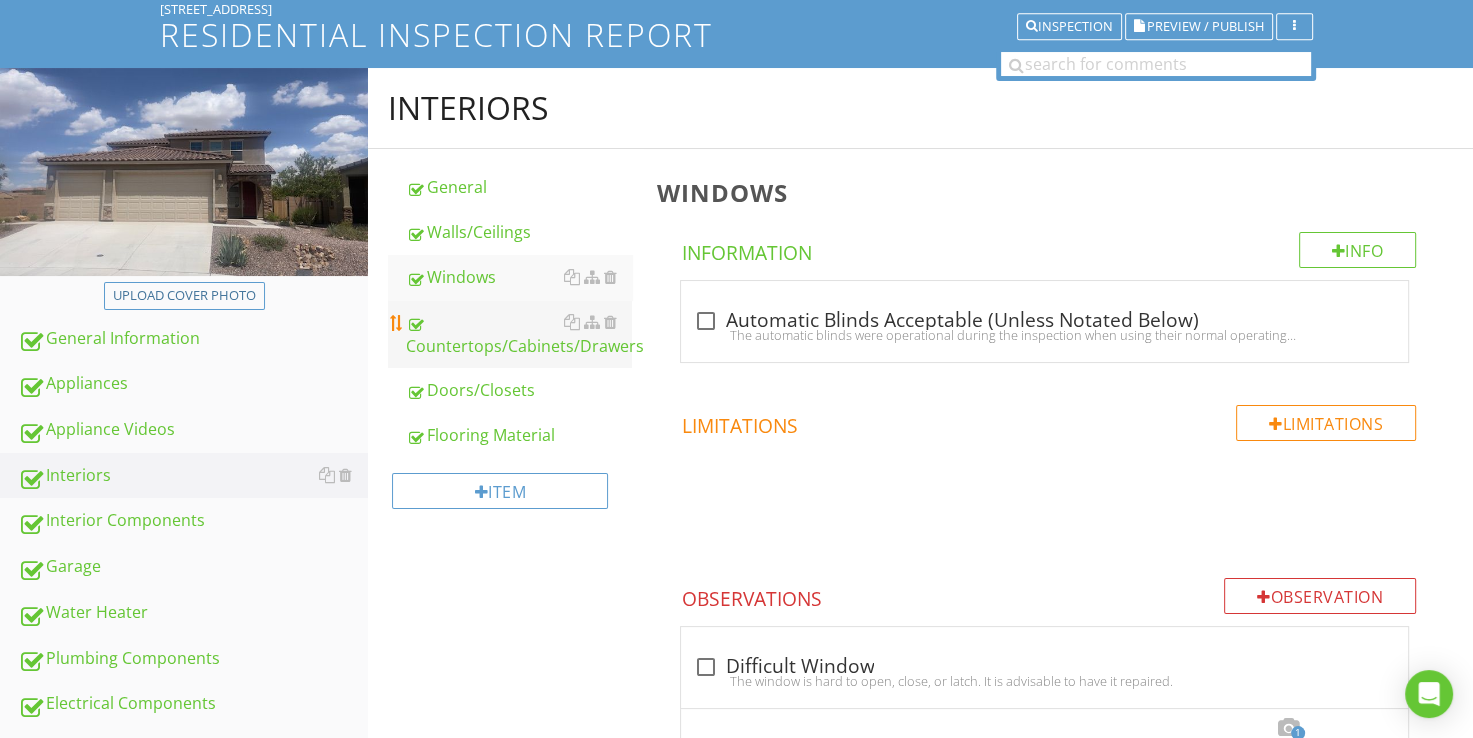 click on "Countertops/Cabinets/Drawers" at bounding box center (519, 334) 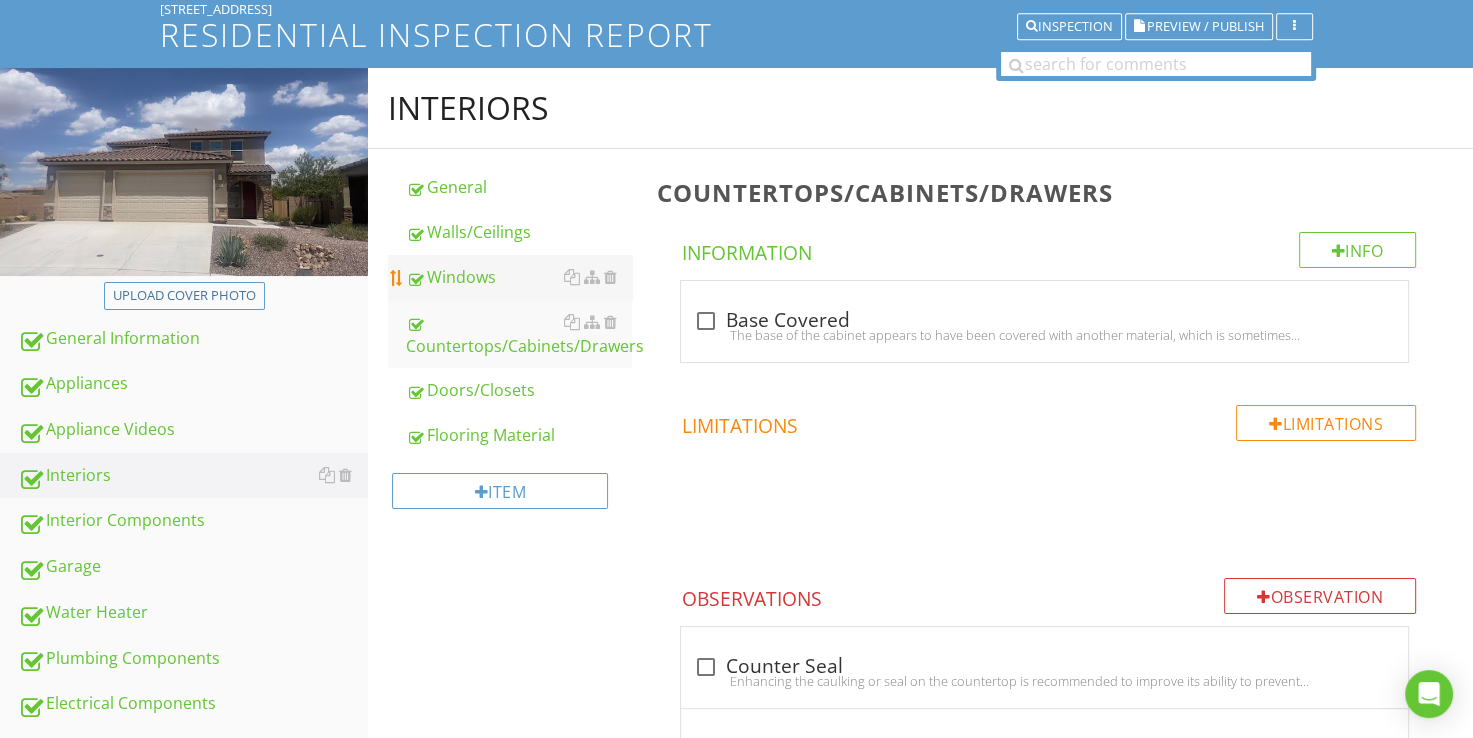 click on "Windows" at bounding box center [519, 277] 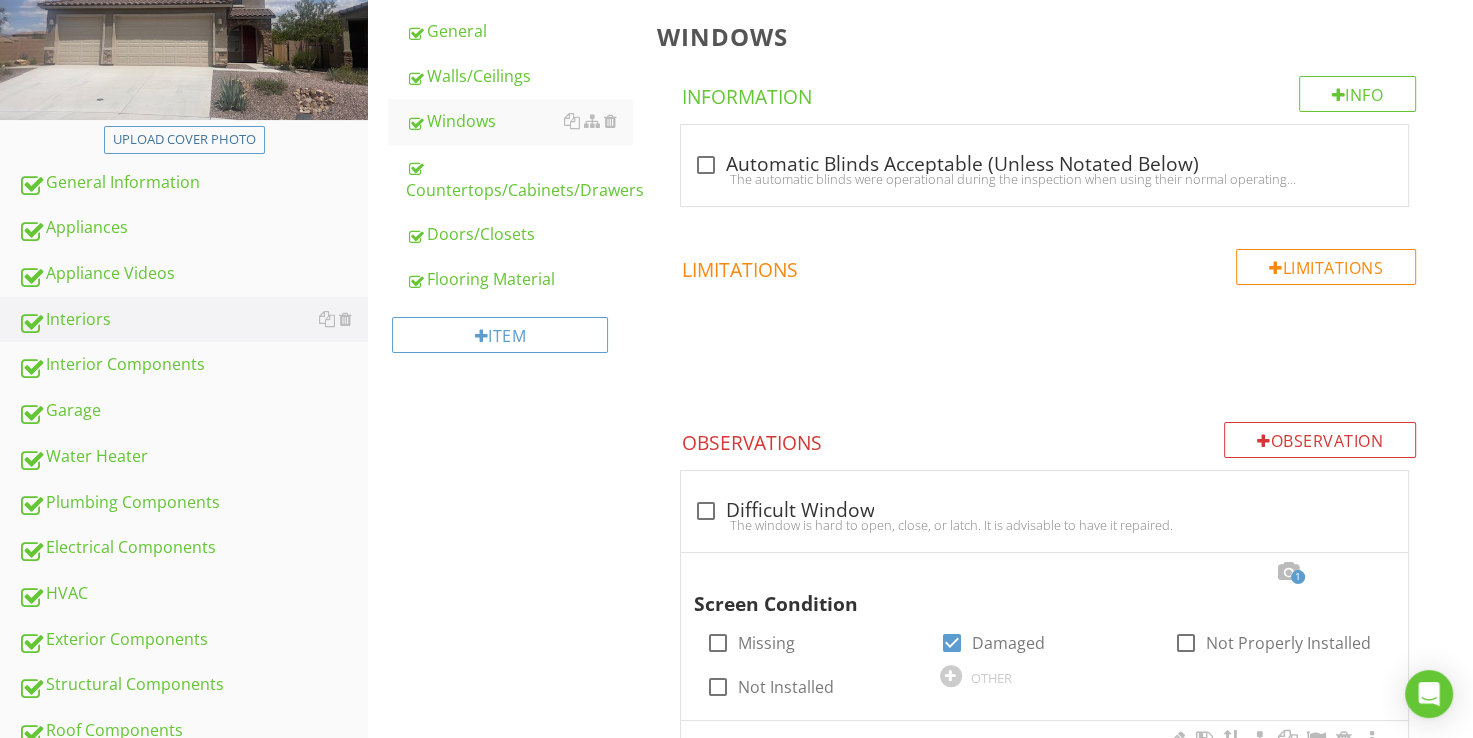 scroll, scrollTop: 232, scrollLeft: 0, axis: vertical 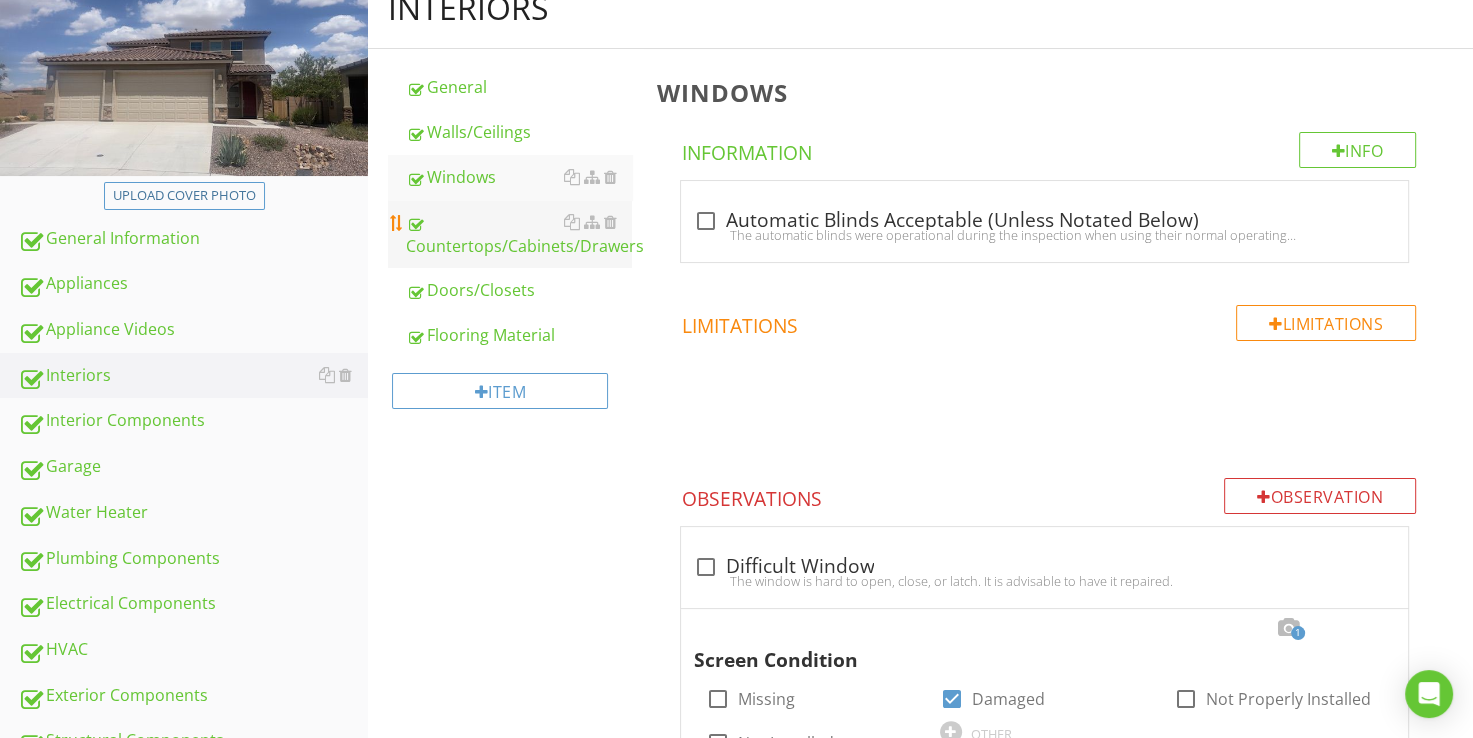 click on "Countertops/Cabinets/Drawers" at bounding box center (519, 234) 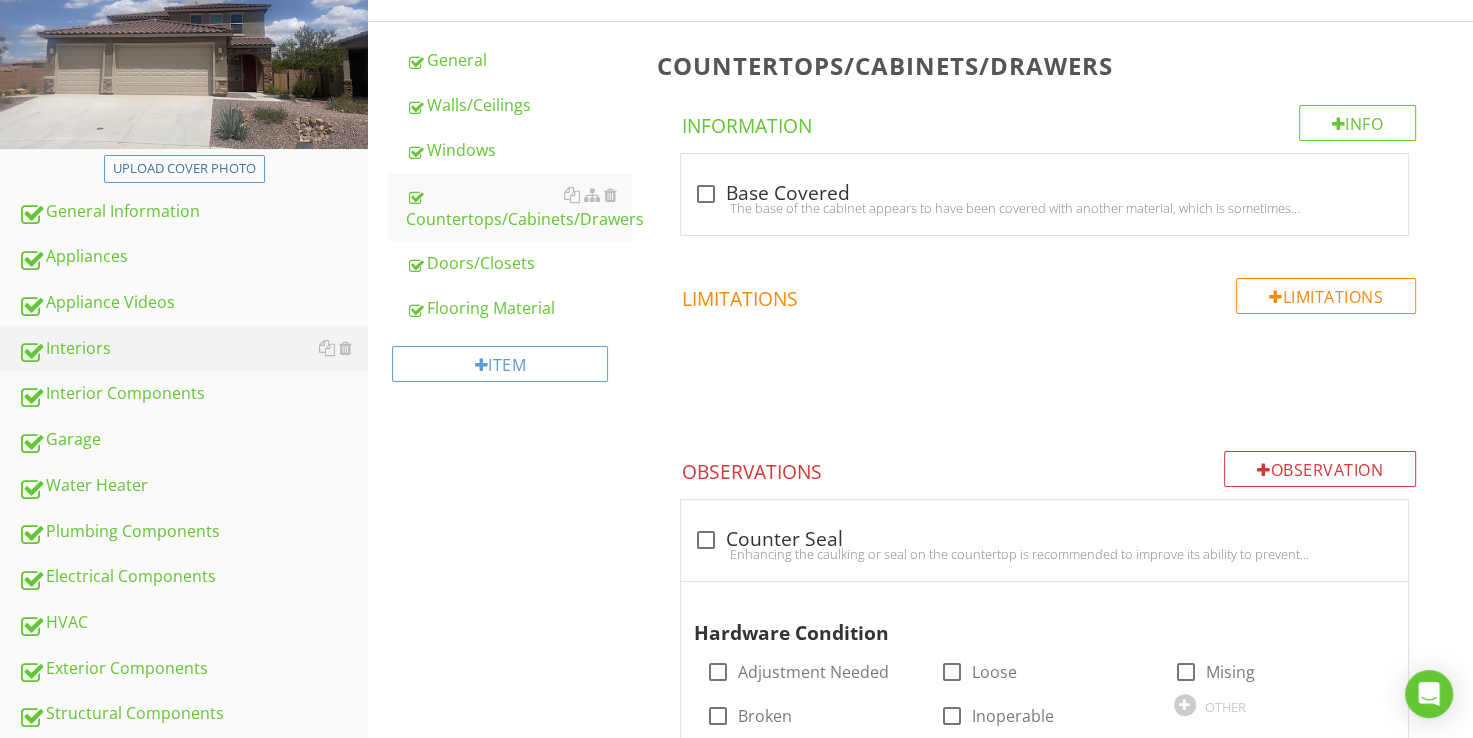 scroll, scrollTop: 132, scrollLeft: 0, axis: vertical 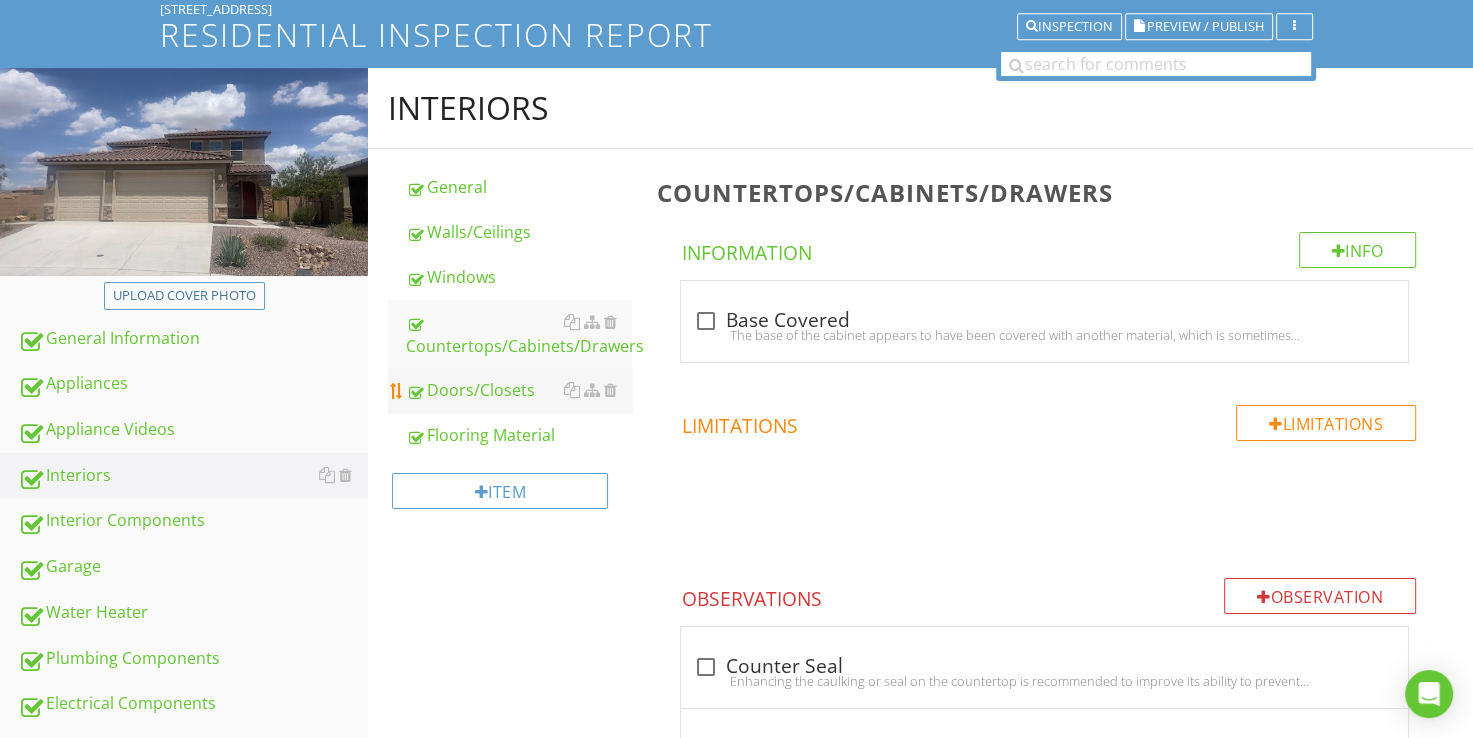 click on "Doors/Closets" at bounding box center [519, 390] 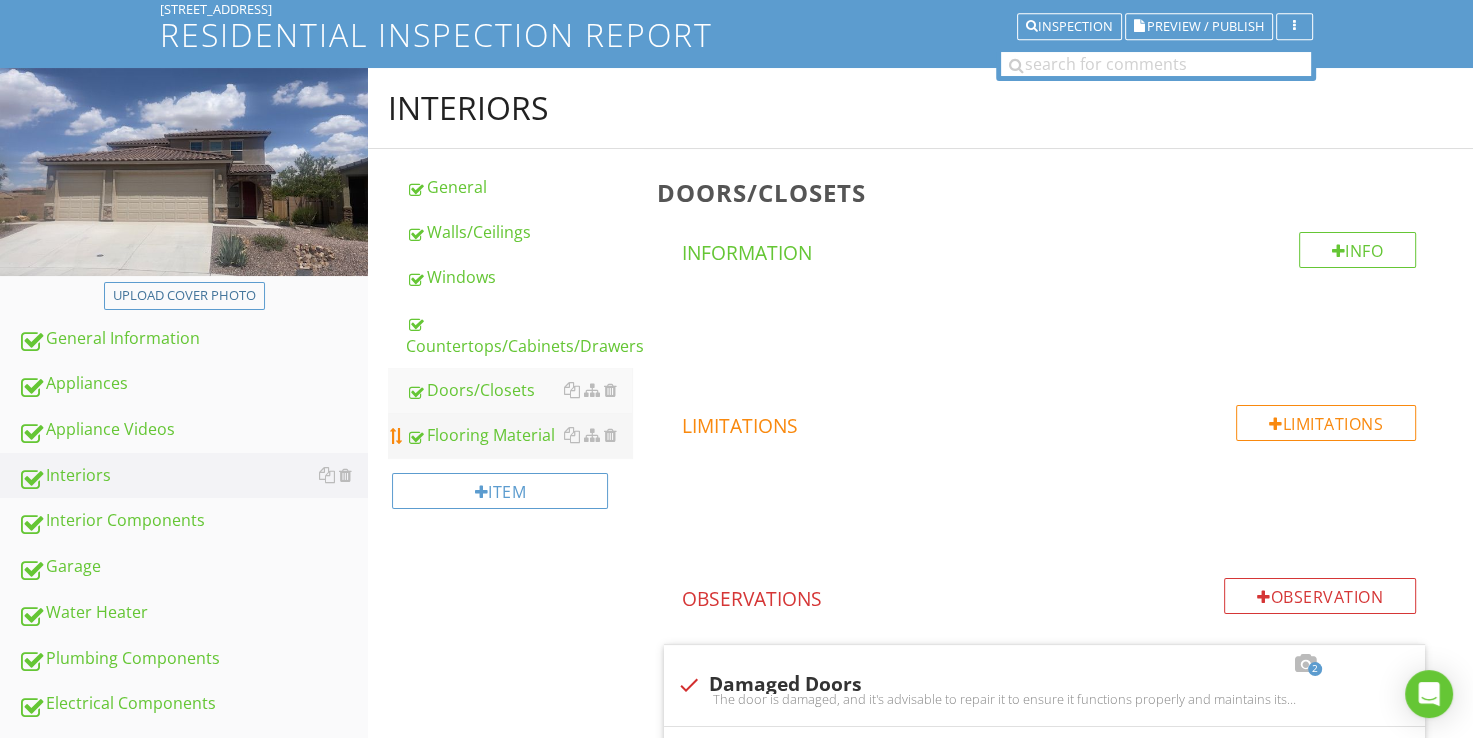 click on "Flooring Material" at bounding box center (519, 435) 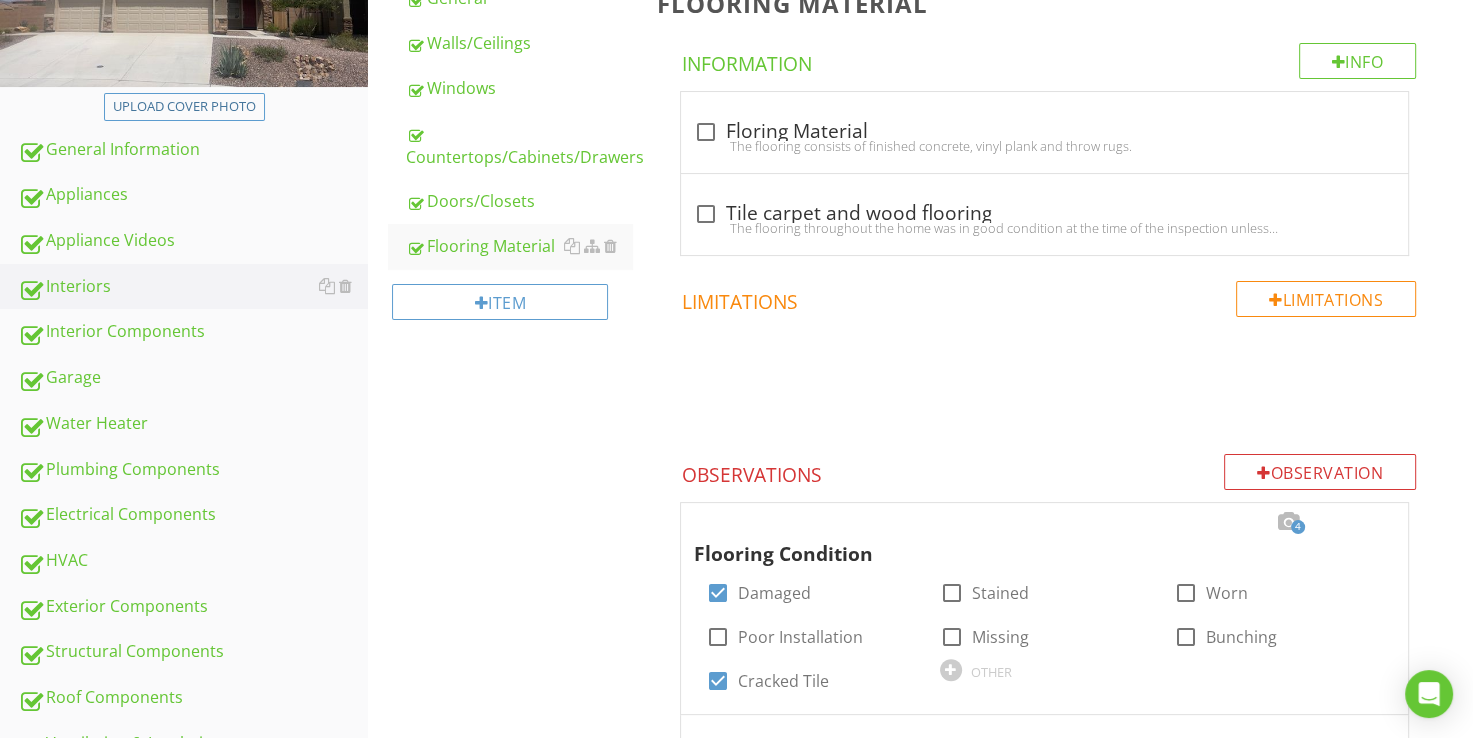 scroll, scrollTop: 320, scrollLeft: 0, axis: vertical 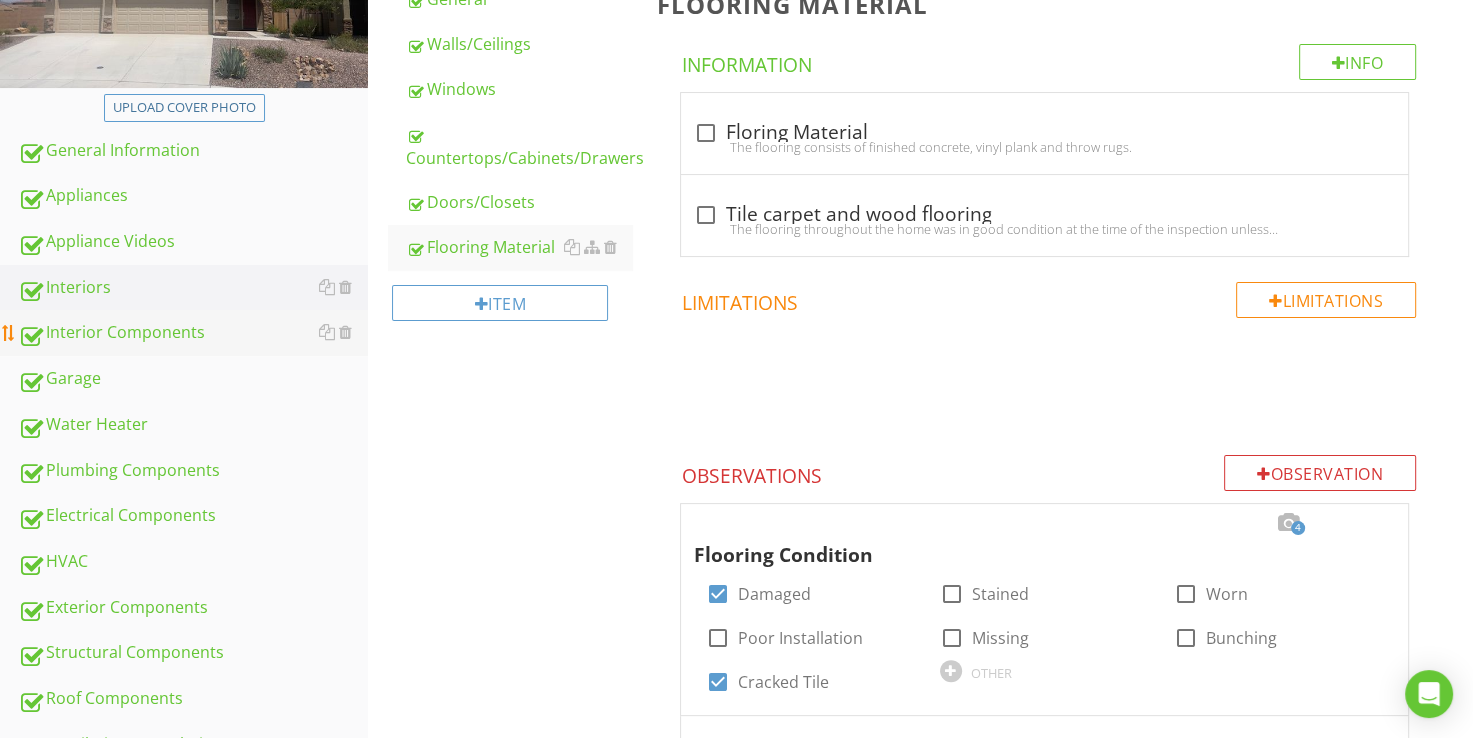 click on "Interior Components" at bounding box center [193, 333] 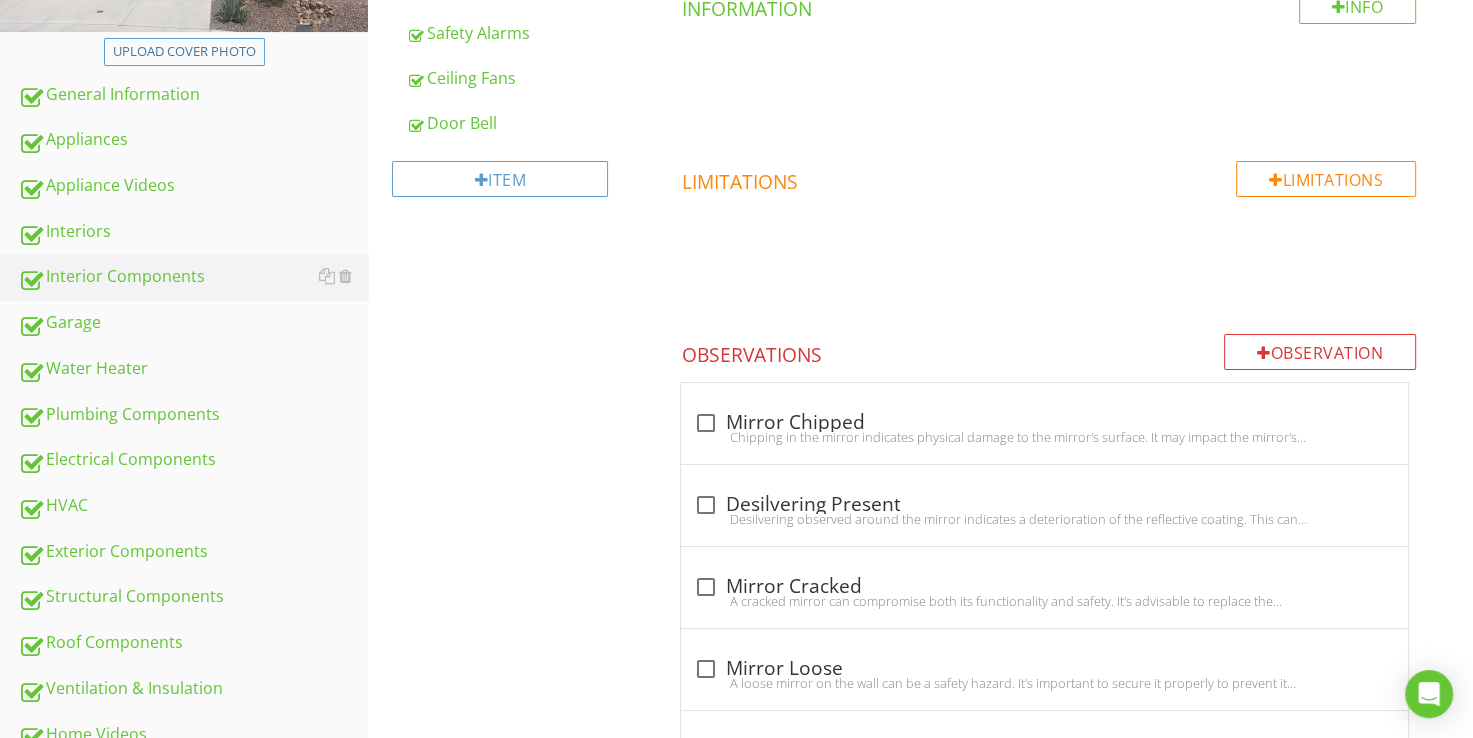 scroll, scrollTop: 420, scrollLeft: 0, axis: vertical 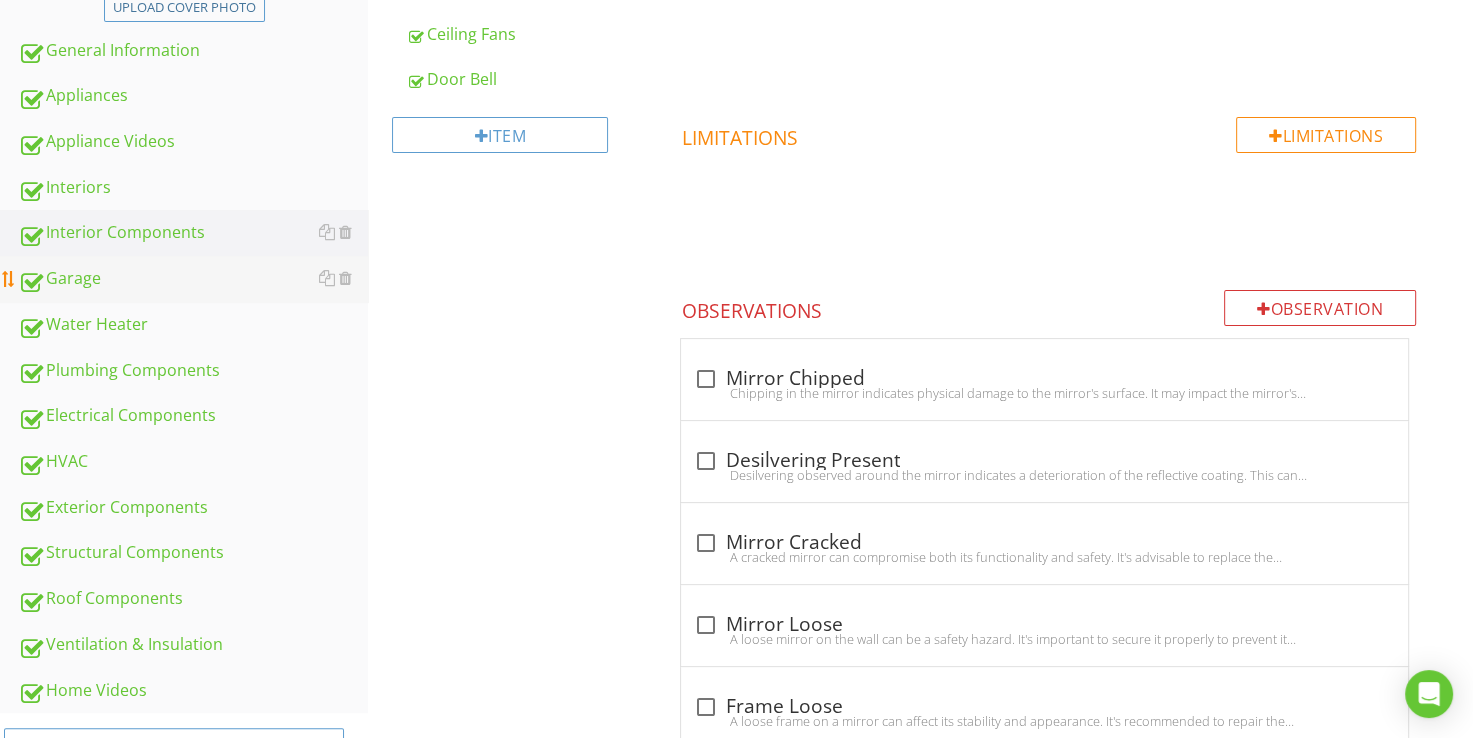 click on "Garage" at bounding box center [193, 279] 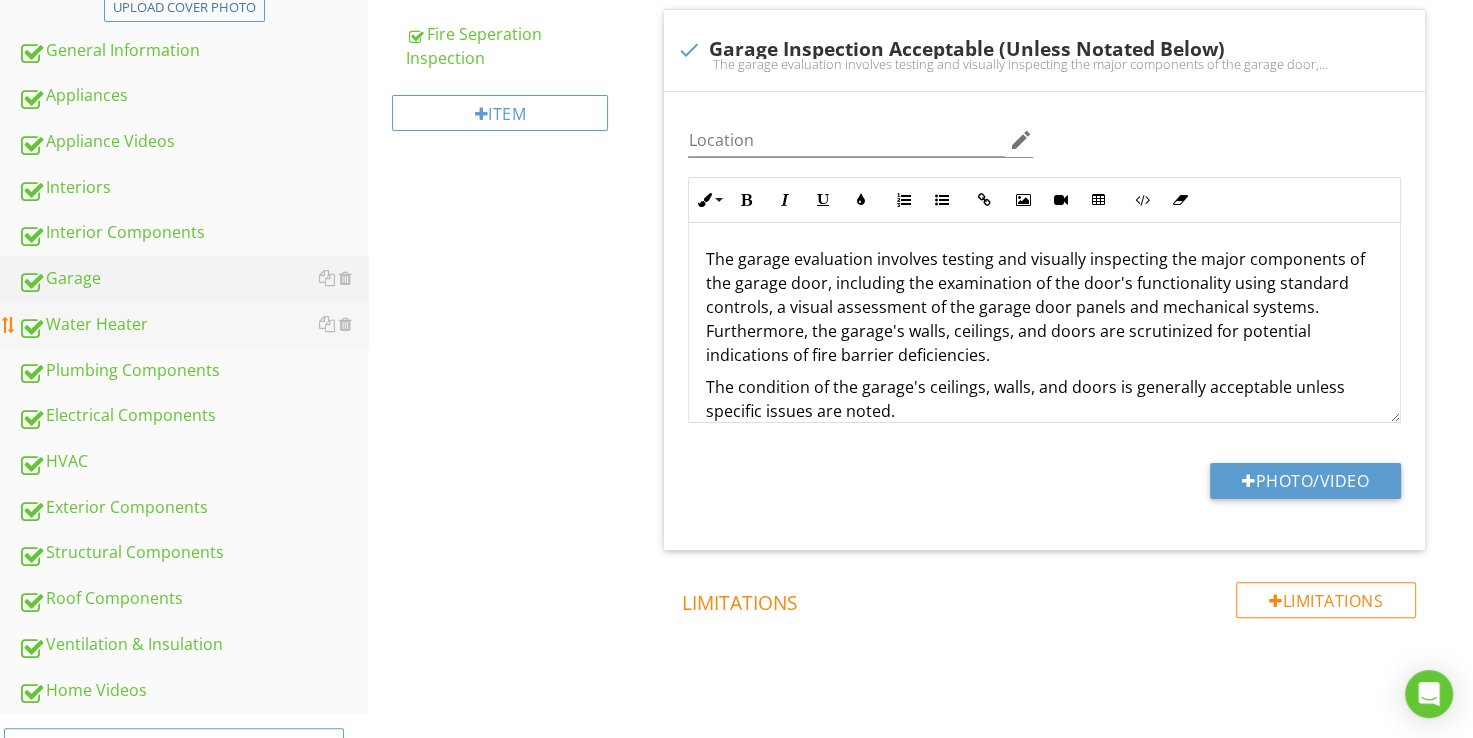 click on "Water Heater" at bounding box center [193, 325] 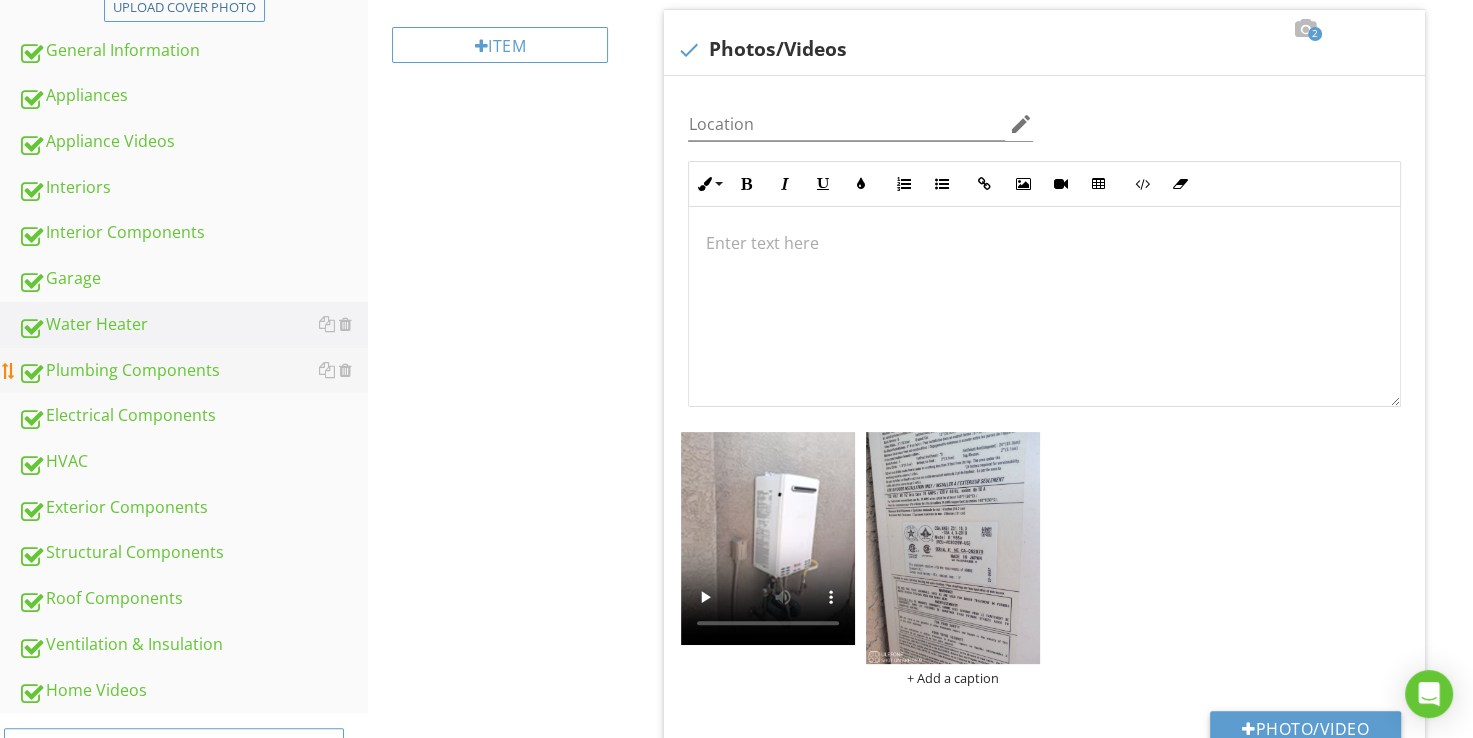 click on "Plumbing Components" at bounding box center (193, 371) 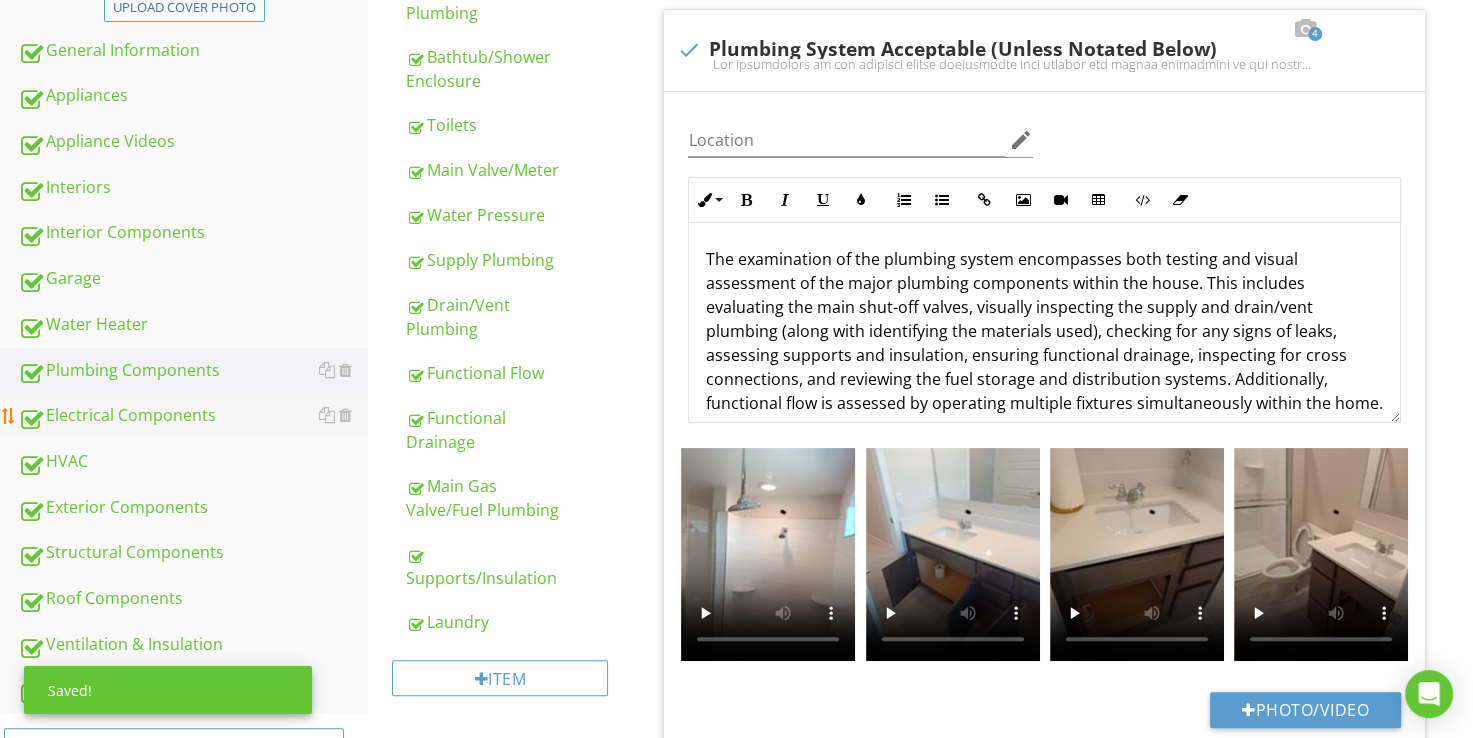 click on "Electrical Components" at bounding box center [193, 416] 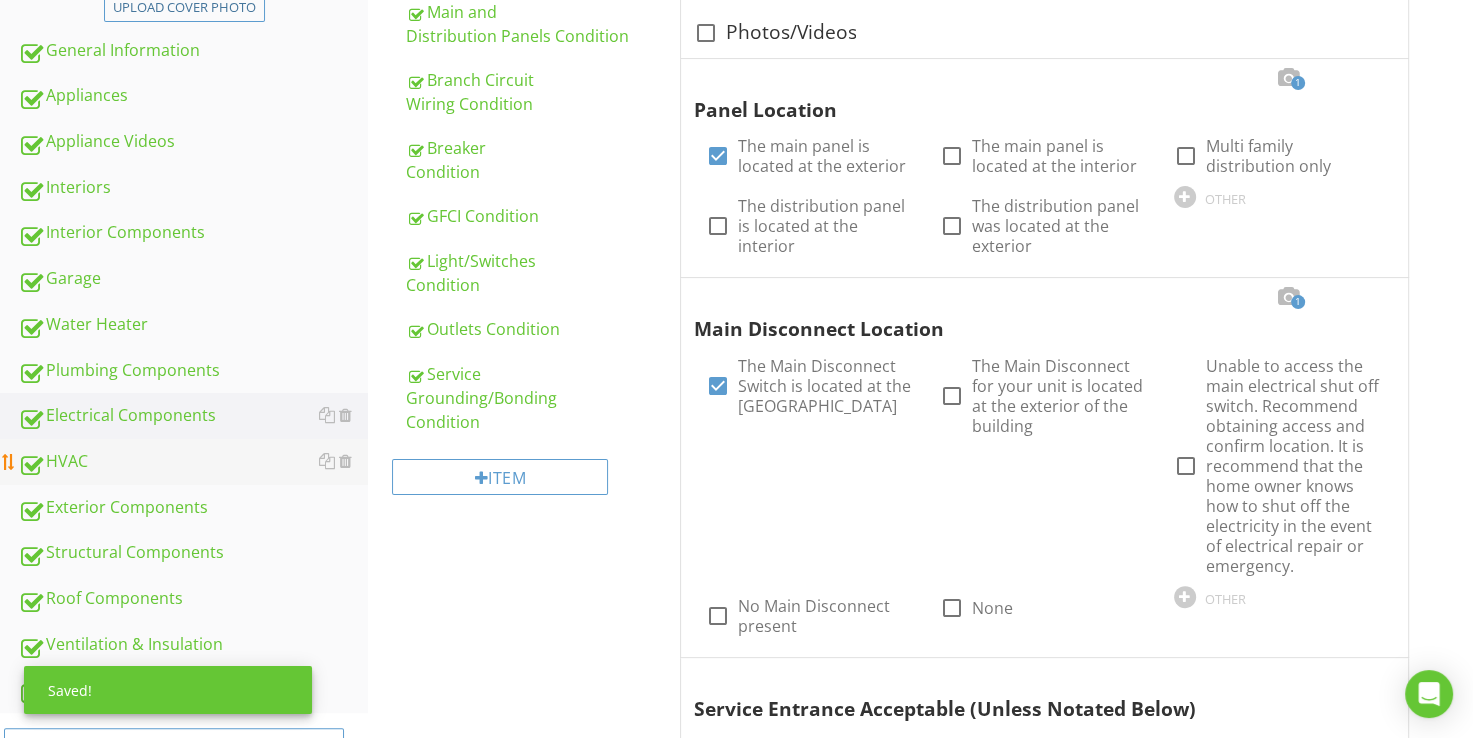 click on "HVAC" at bounding box center [193, 462] 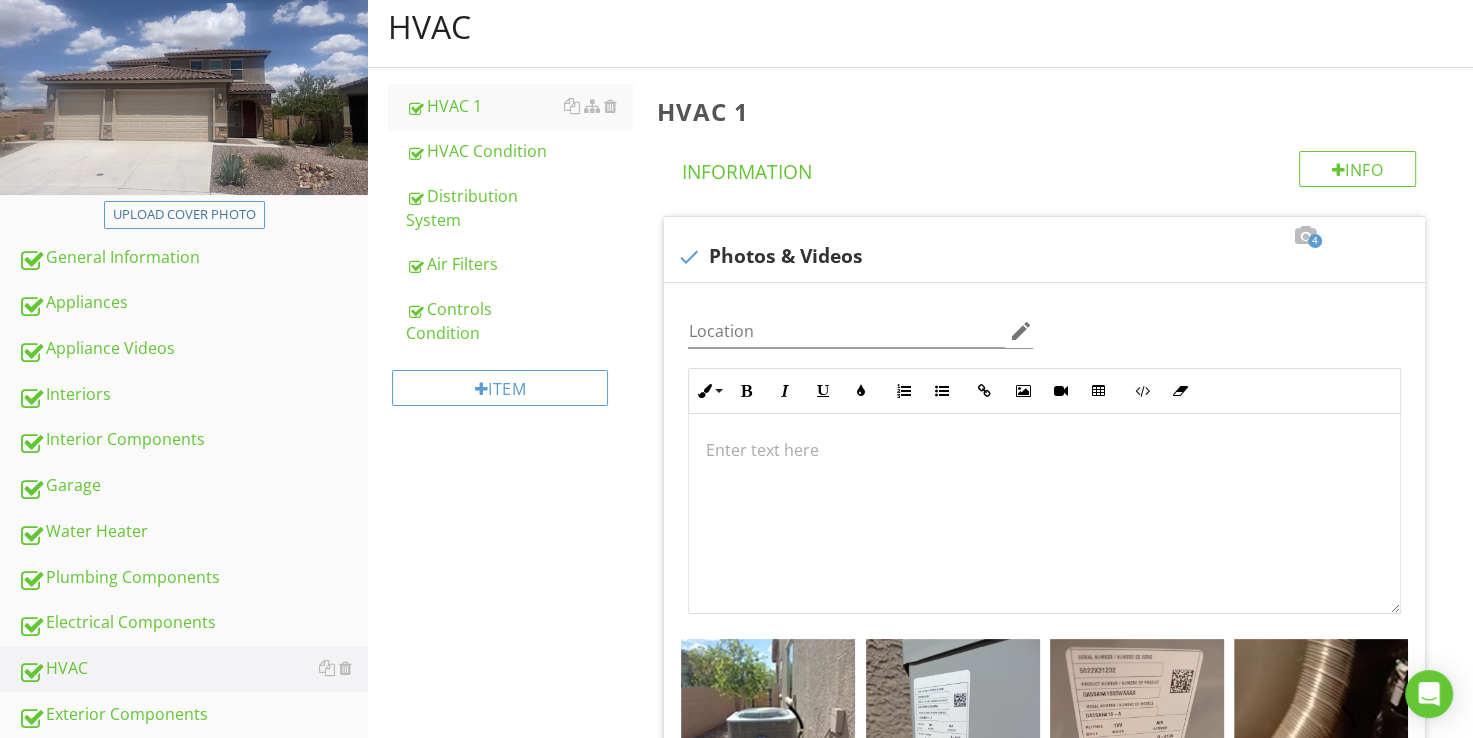scroll, scrollTop: 120, scrollLeft: 0, axis: vertical 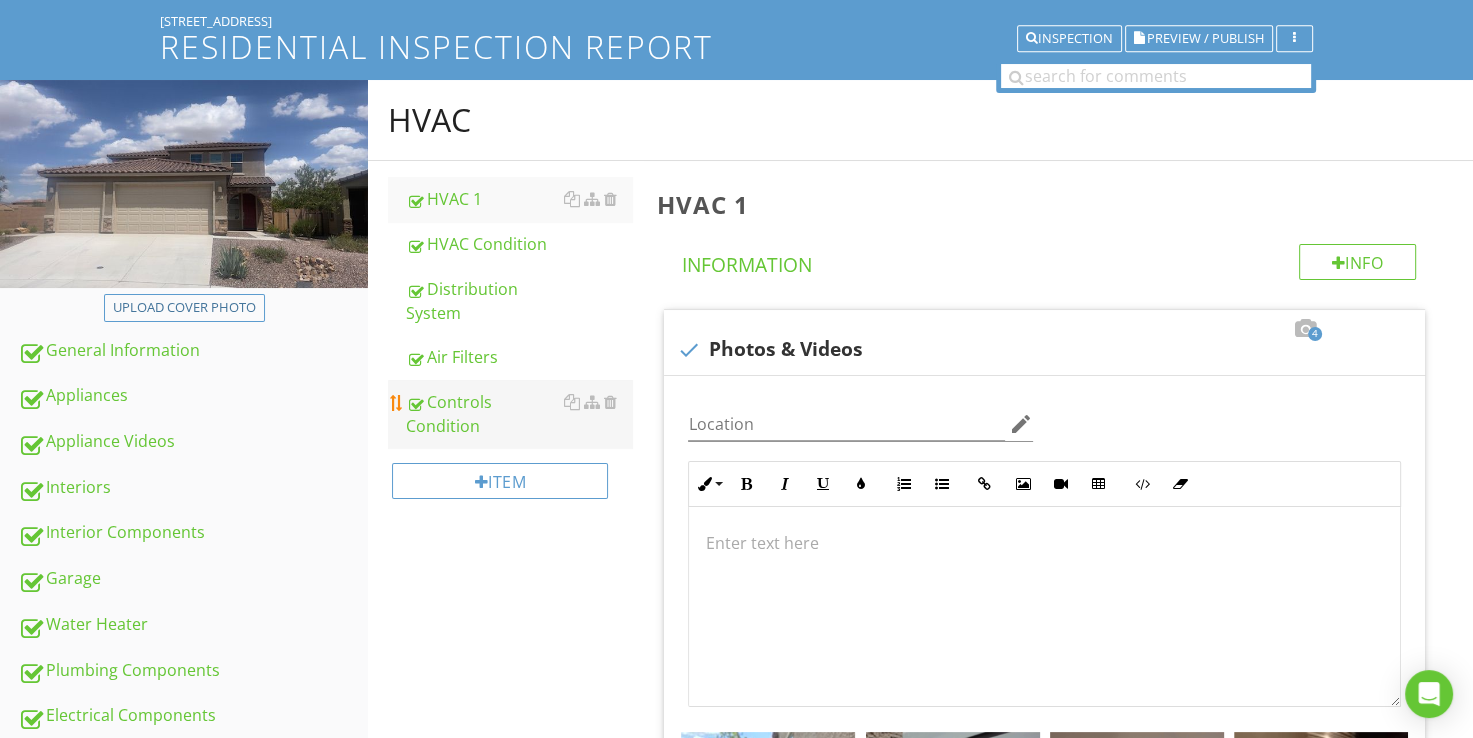 click on "Controls Condition" at bounding box center (519, 414) 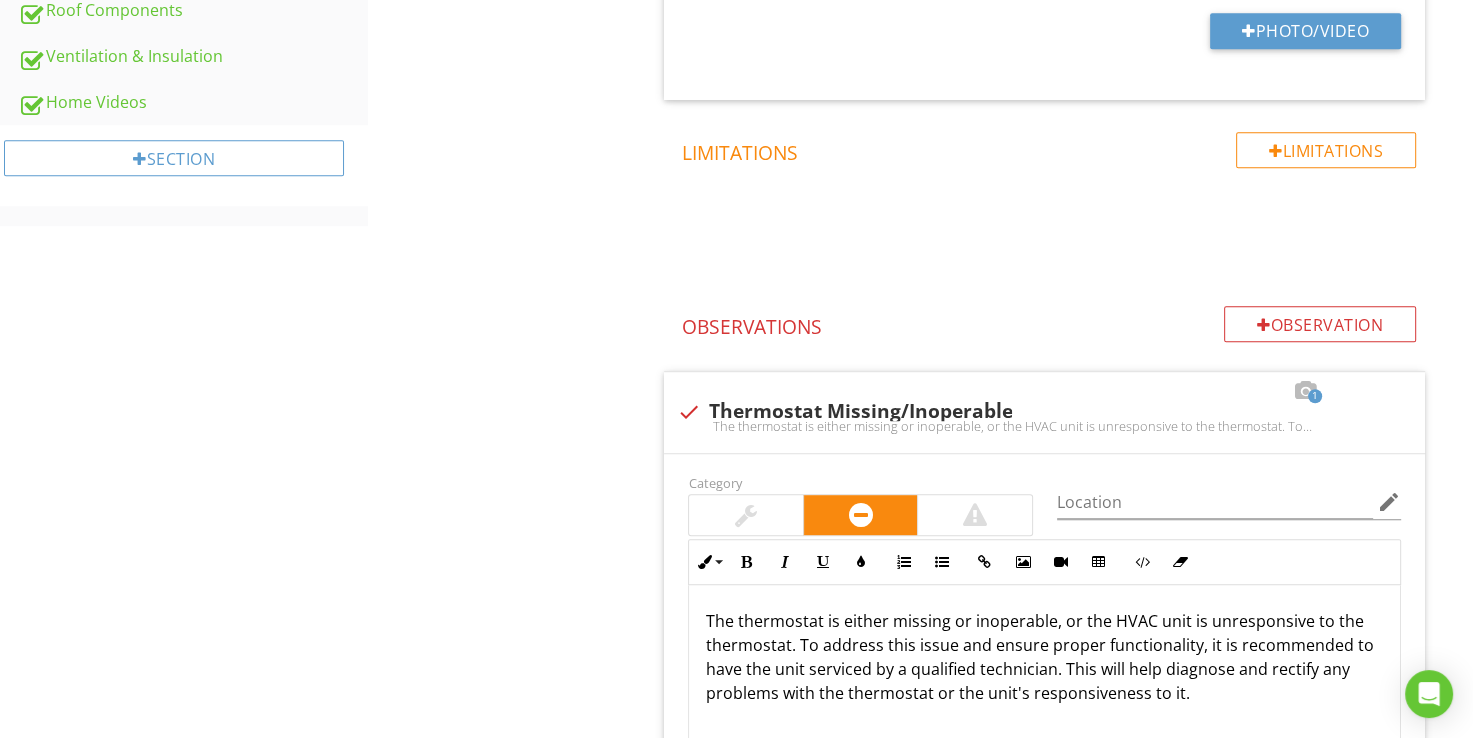 scroll, scrollTop: 1220, scrollLeft: 0, axis: vertical 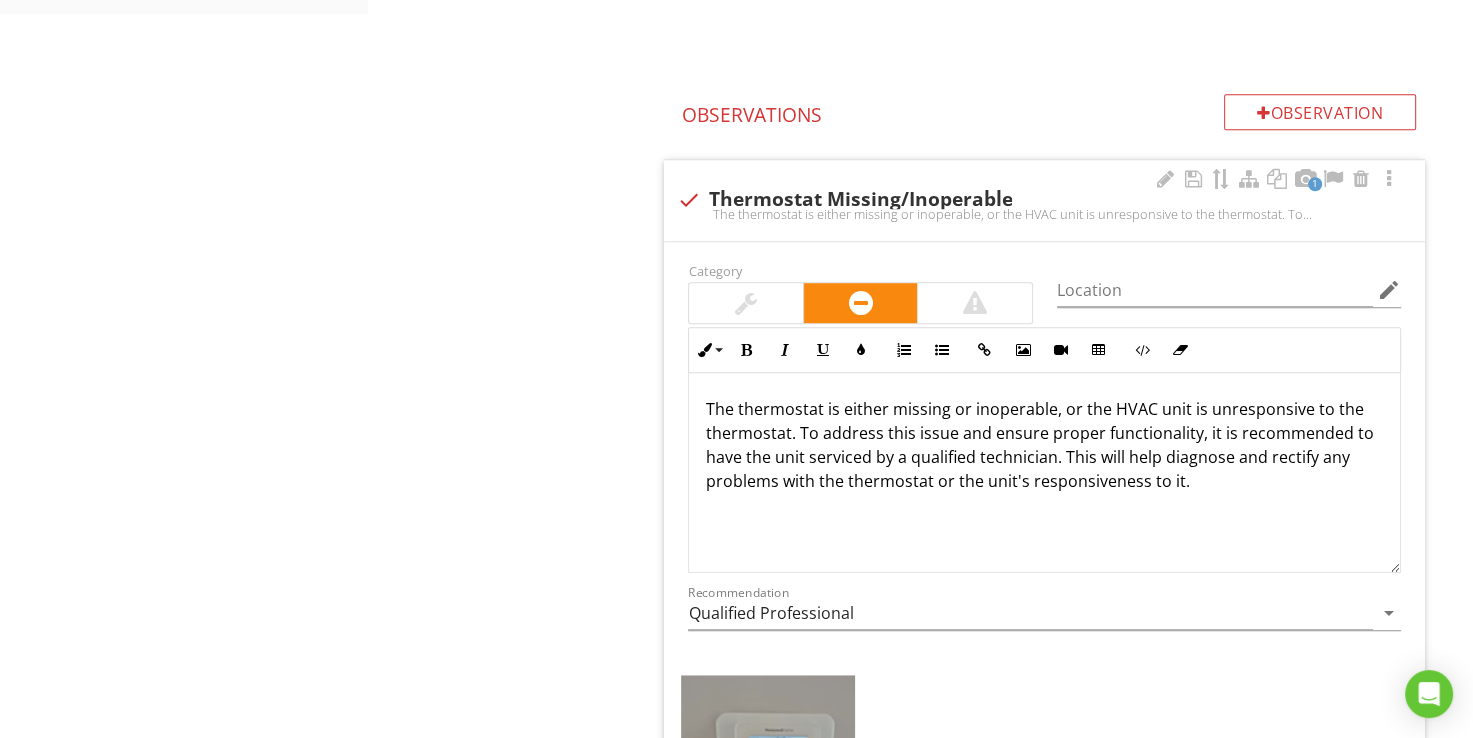click on "The thermostat is either missing or inoperable, or the HVAC unit is unresponsive to the thermostat. To address this issue and ensure proper functionality, it is recommended to have the unit serviced by a qualified technician. This will help diagnose and rectify any problems with the thermostat or the unit's responsiveness to it." at bounding box center [1044, 445] 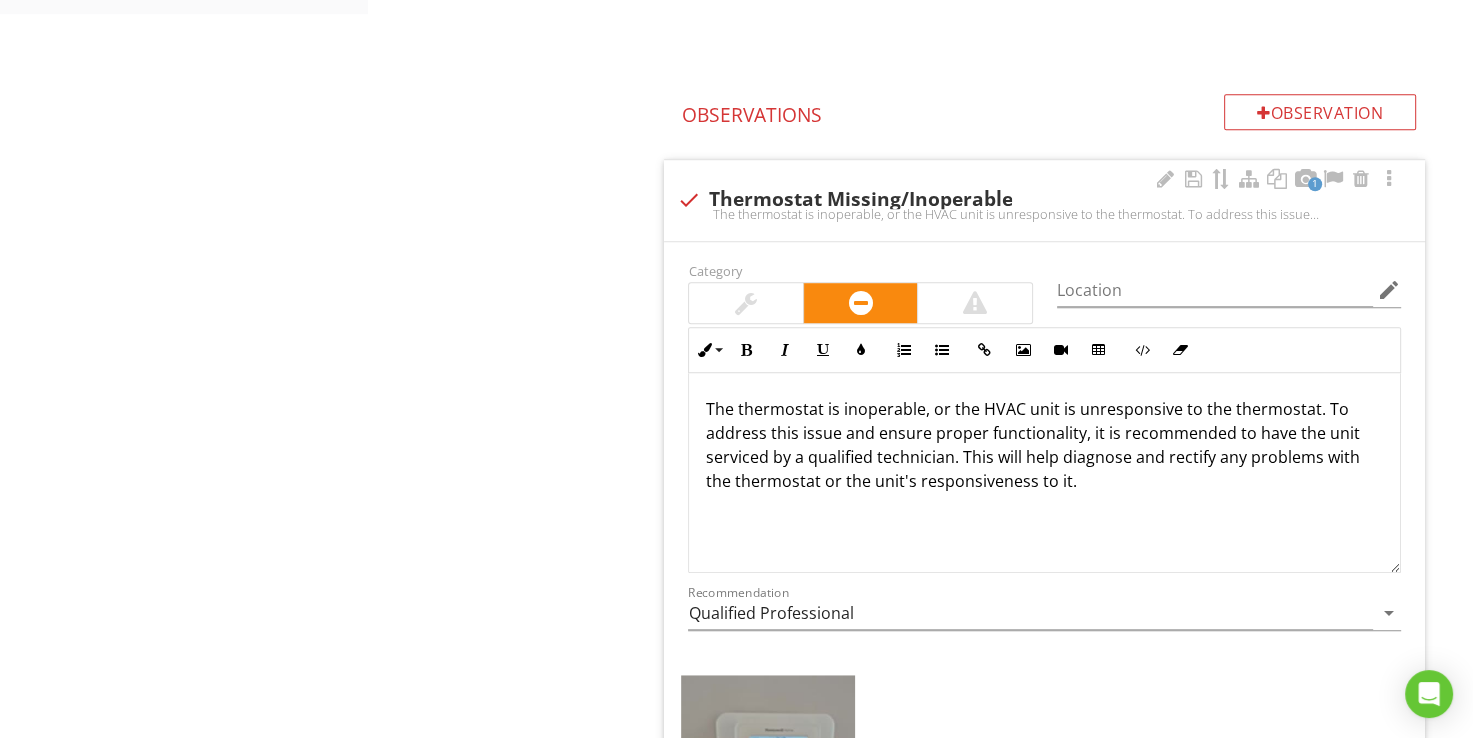 scroll, scrollTop: 0, scrollLeft: 0, axis: both 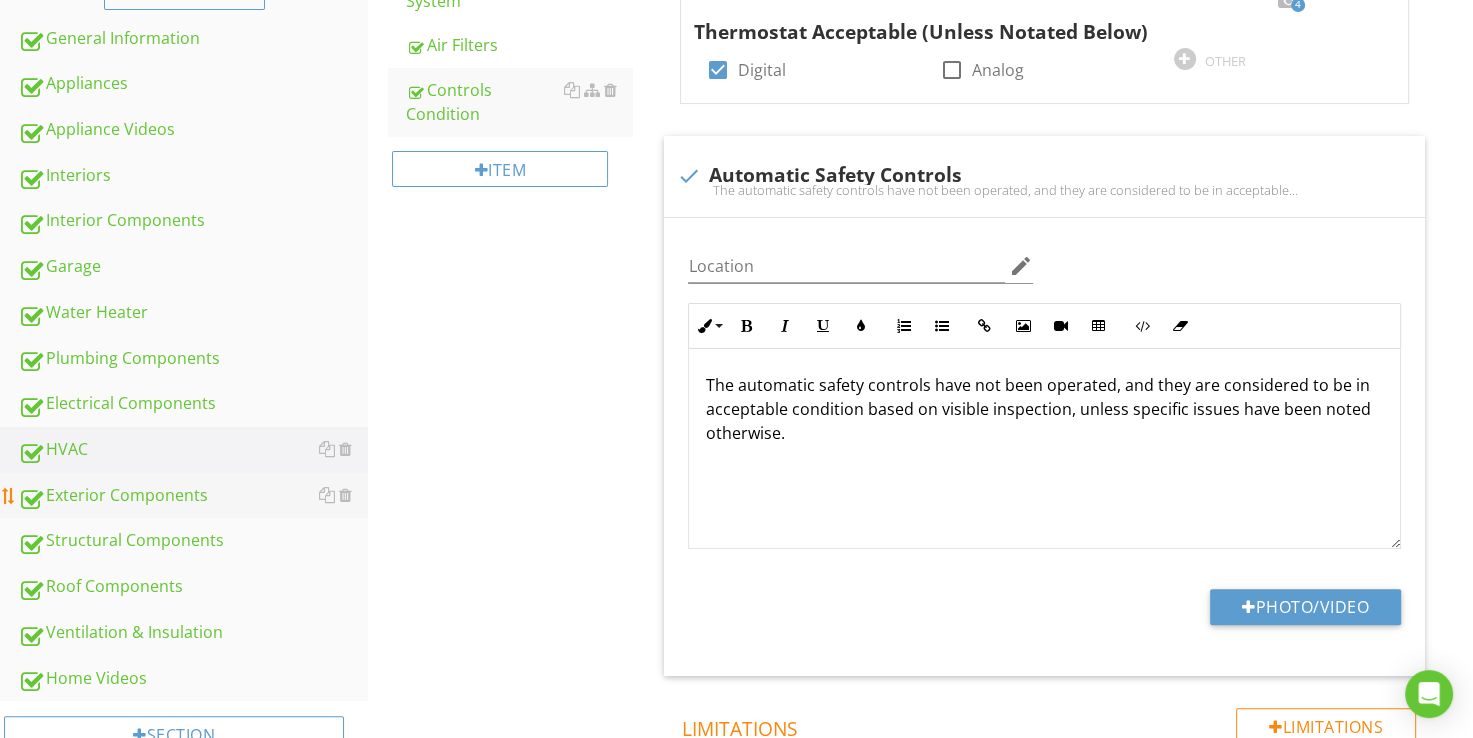 click on "Exterior Components" at bounding box center [193, 496] 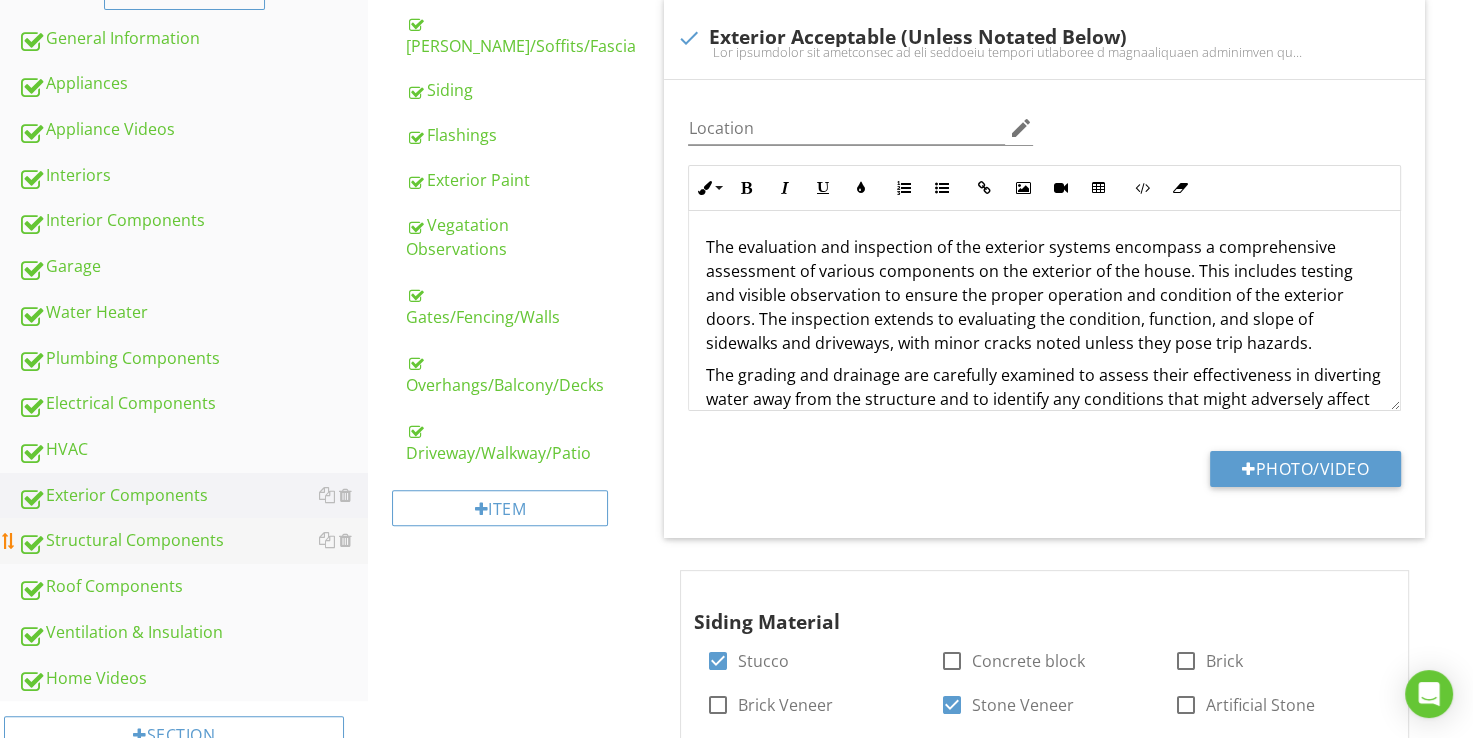 click on "Structural Components" at bounding box center [193, 541] 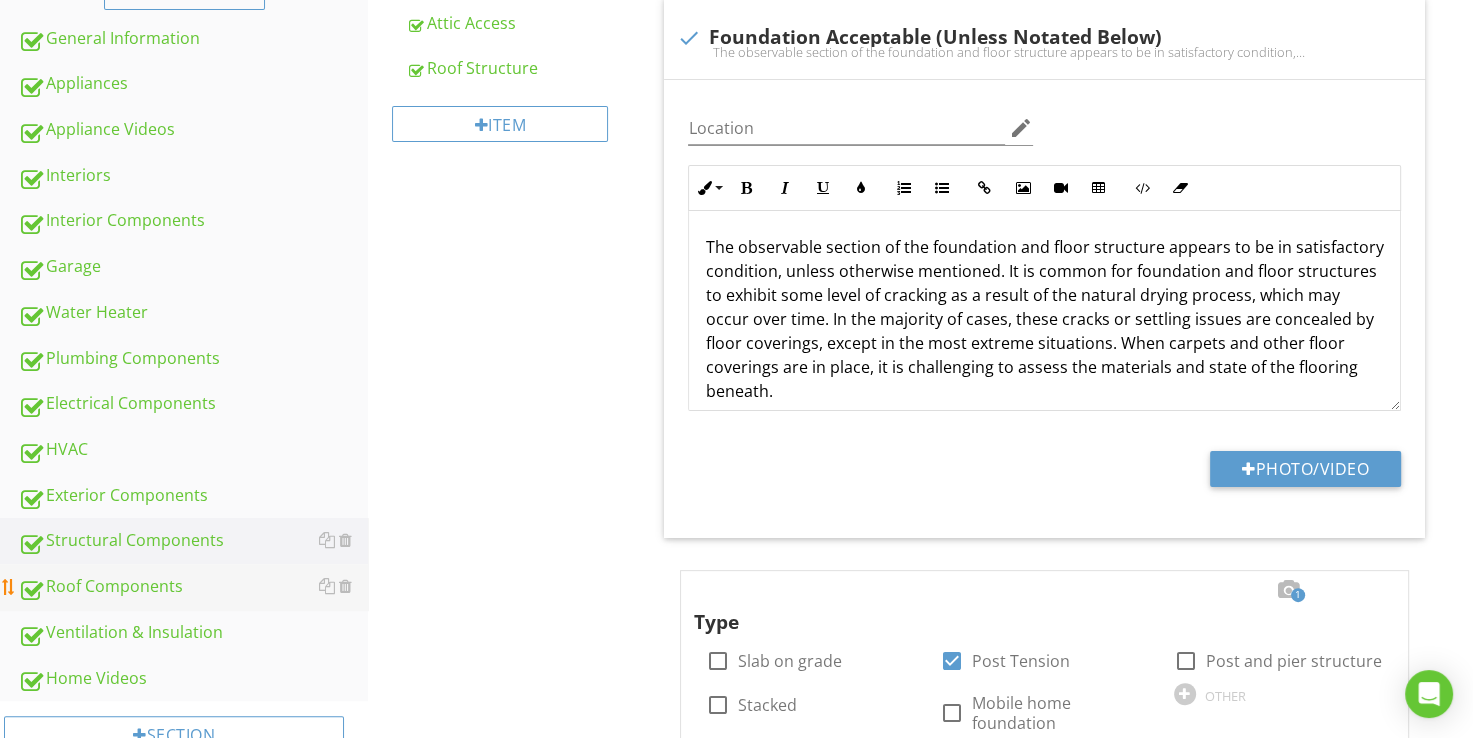click on "Roof Components" at bounding box center (193, 587) 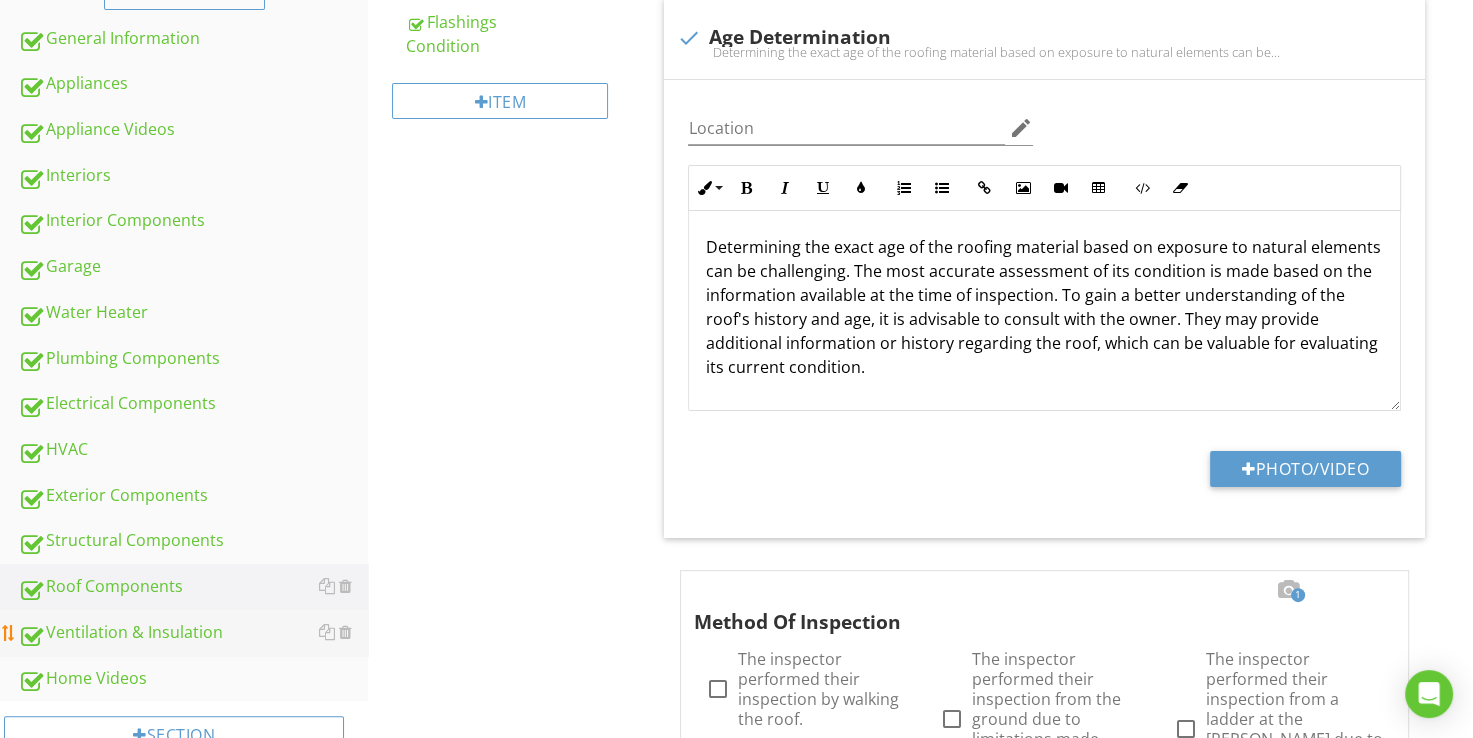 click on "Ventilation & Insulation" at bounding box center [193, 633] 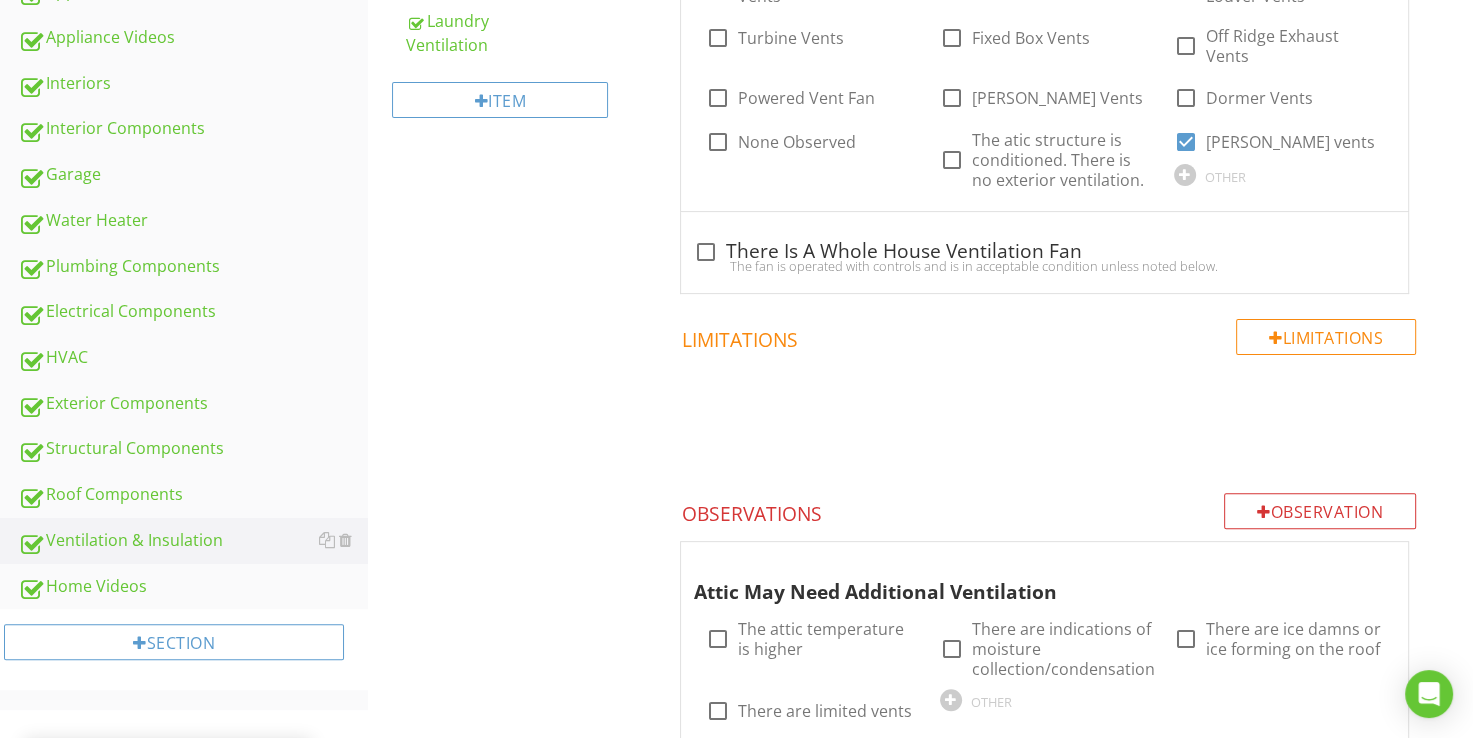 scroll, scrollTop: 632, scrollLeft: 0, axis: vertical 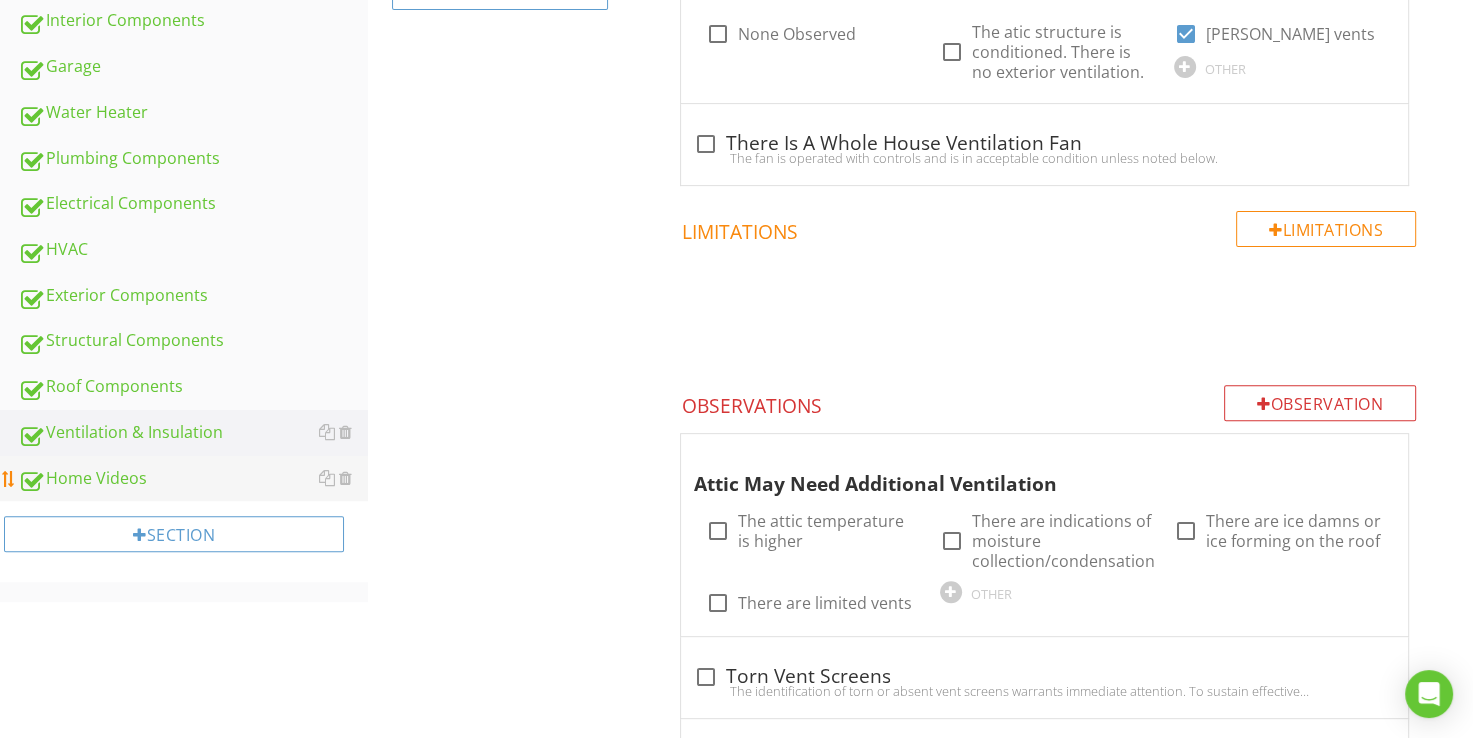 click on "Home Videos" at bounding box center [193, 479] 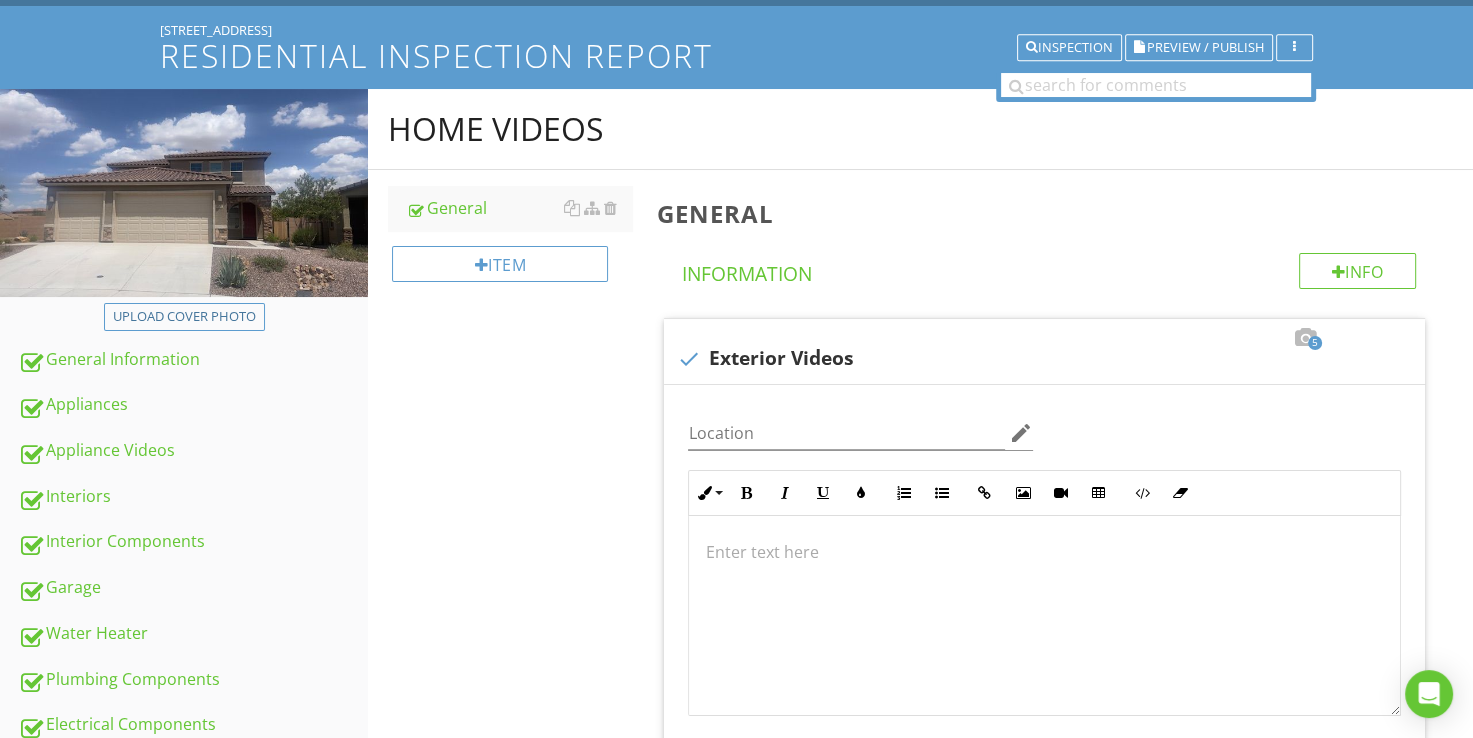 scroll, scrollTop: 32, scrollLeft: 0, axis: vertical 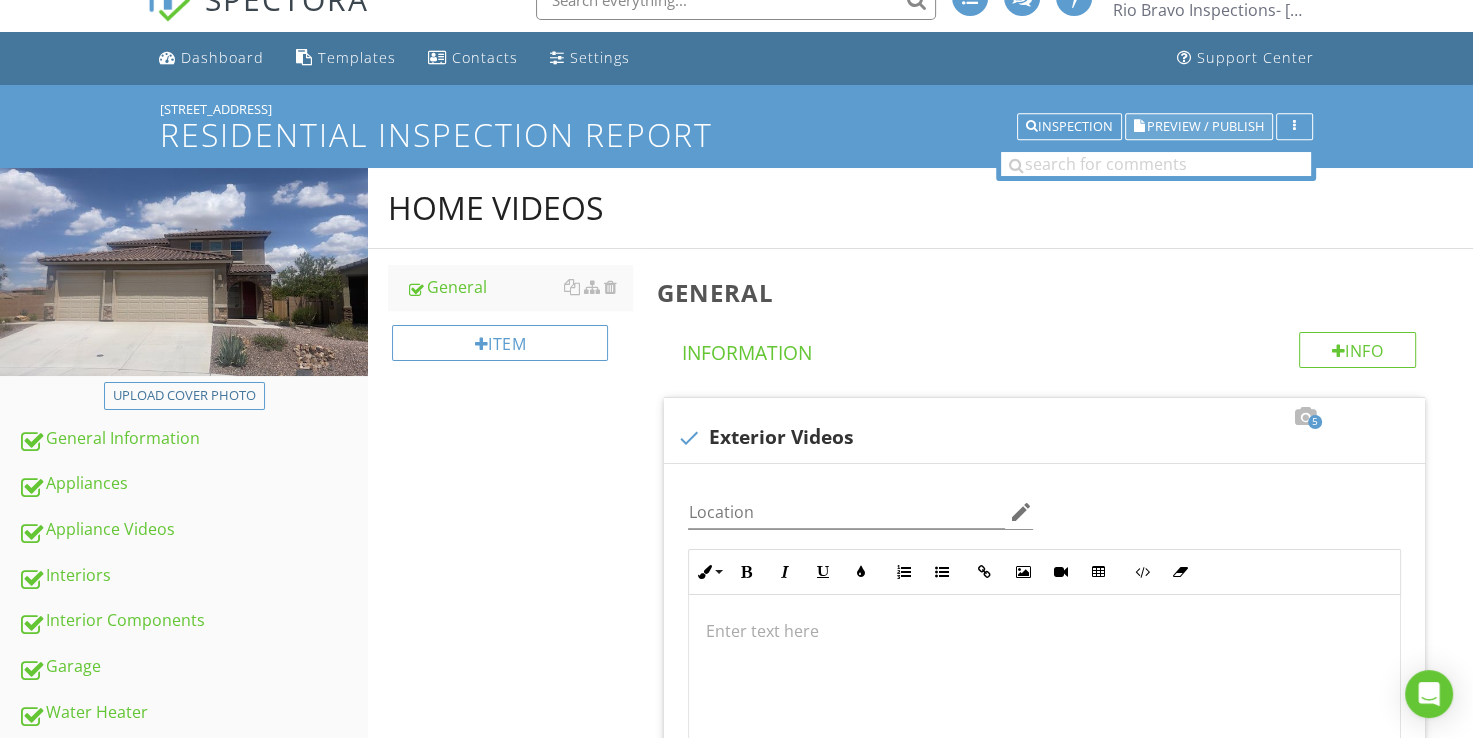click on "Preview / Publish" at bounding box center [1205, 126] 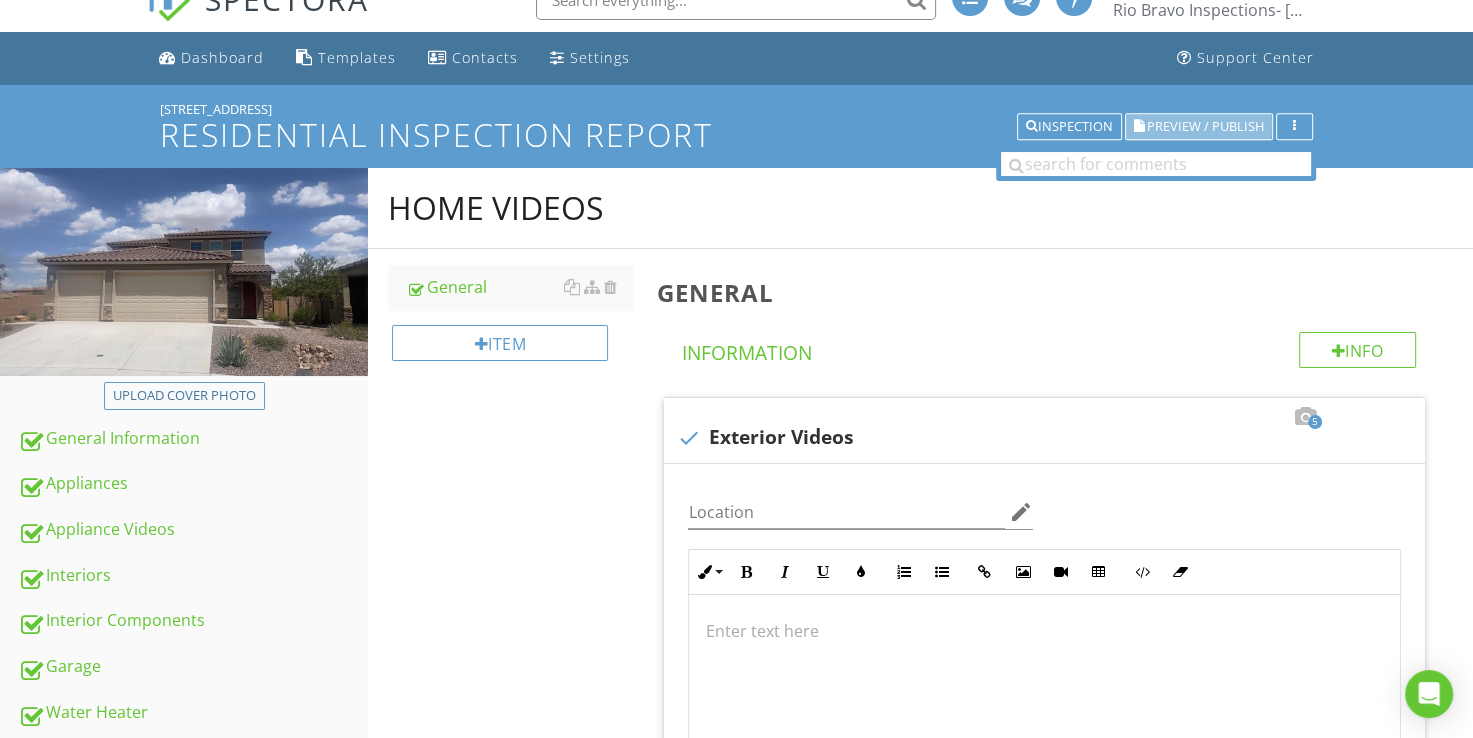 scroll, scrollTop: 0, scrollLeft: 0, axis: both 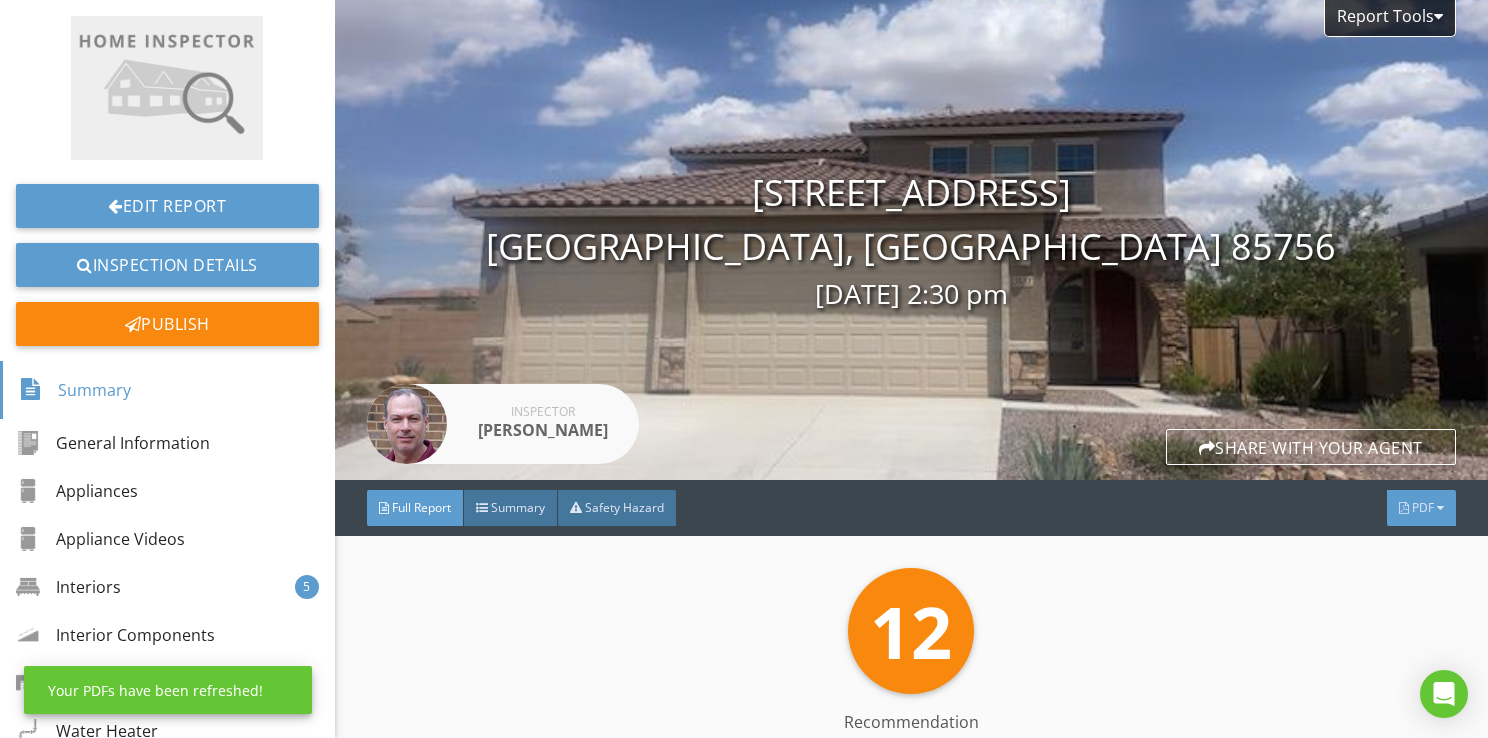 click on "PDF" at bounding box center [1421, 508] 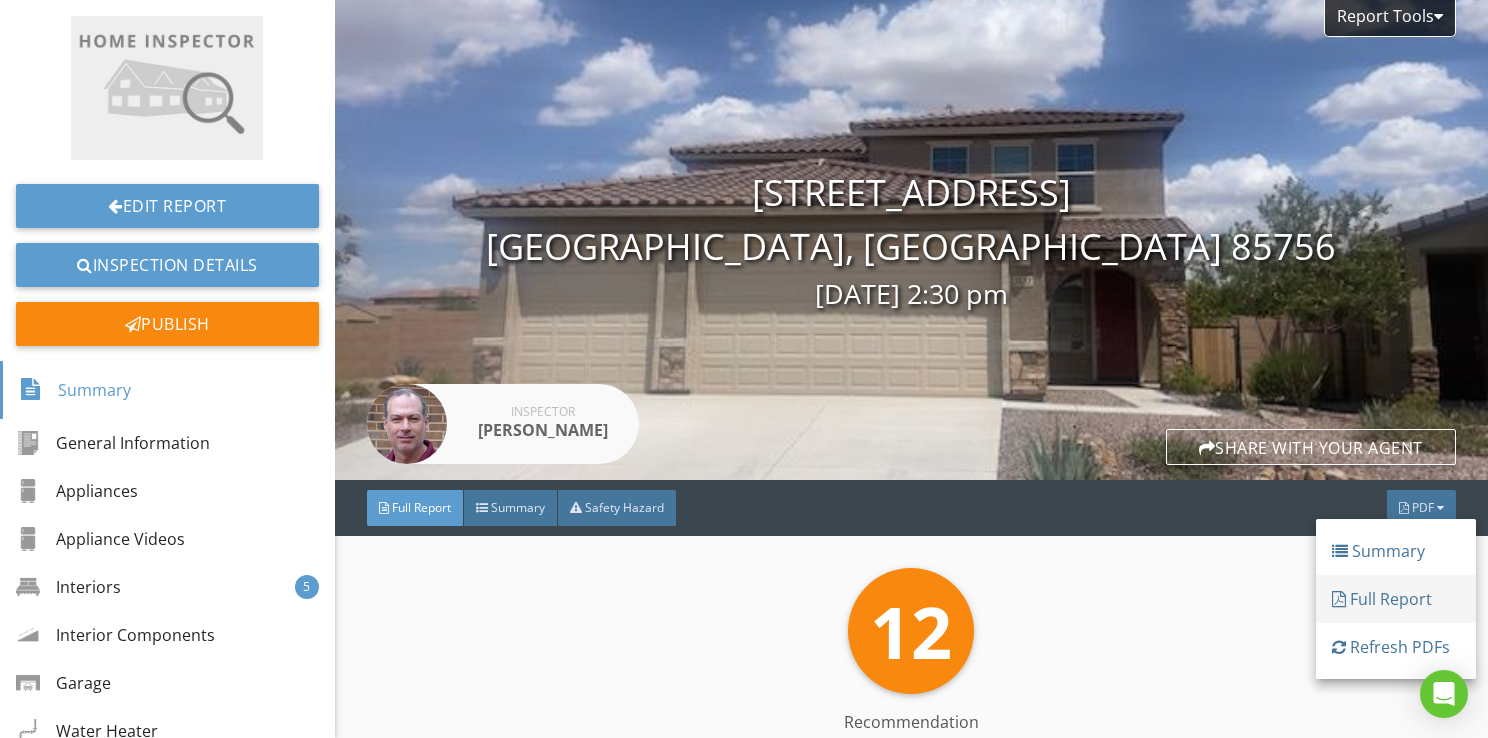 click on "Full Report" at bounding box center (1396, 599) 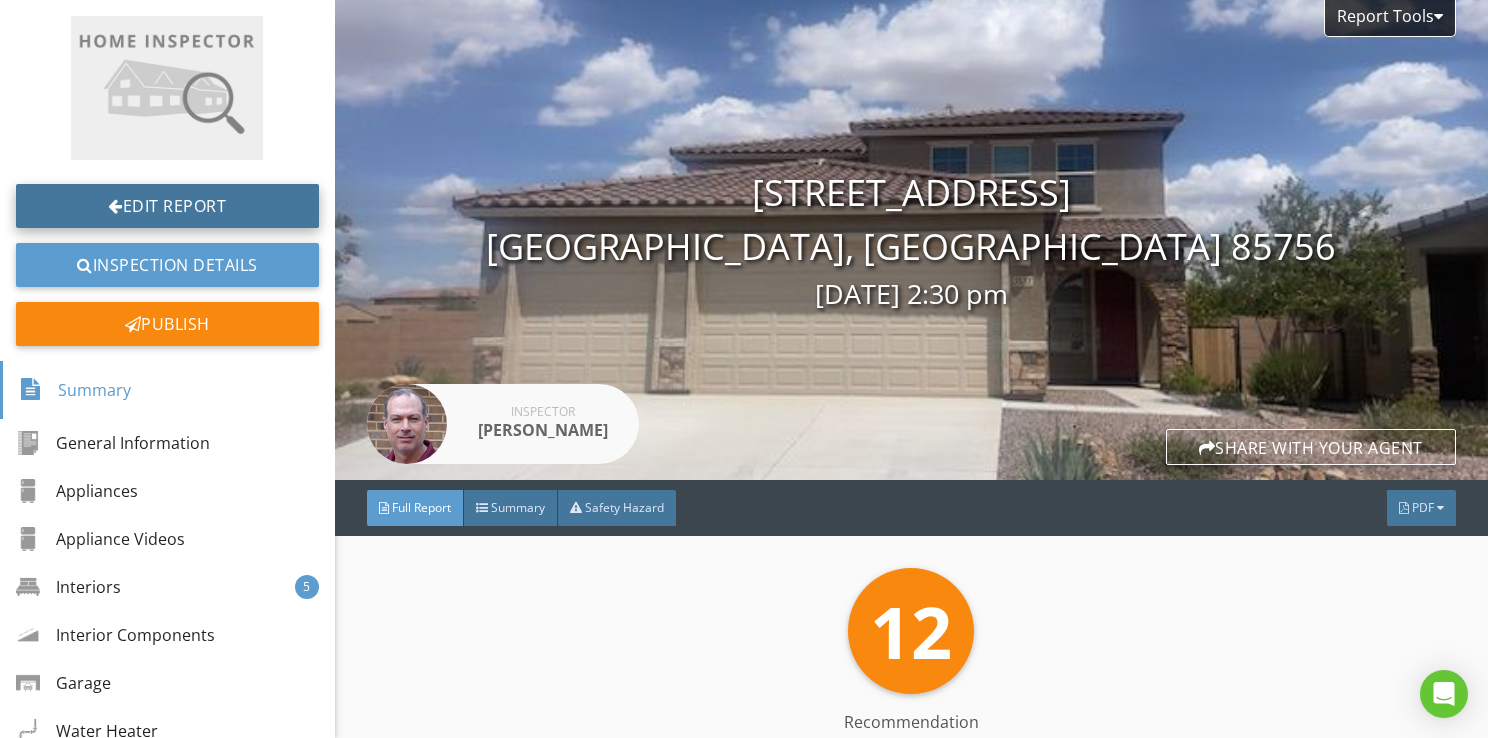 click on "Edit Report" at bounding box center (167, 206) 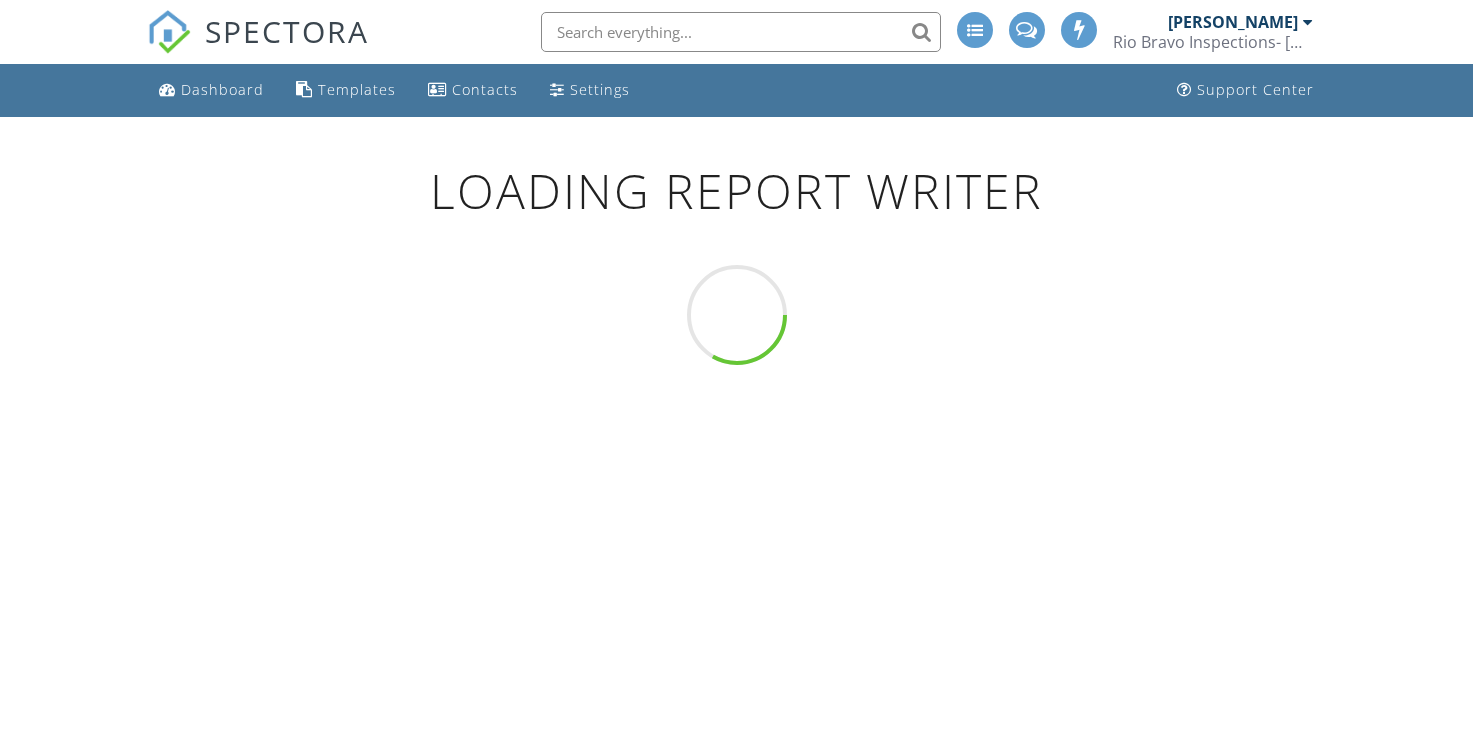 scroll, scrollTop: 0, scrollLeft: 0, axis: both 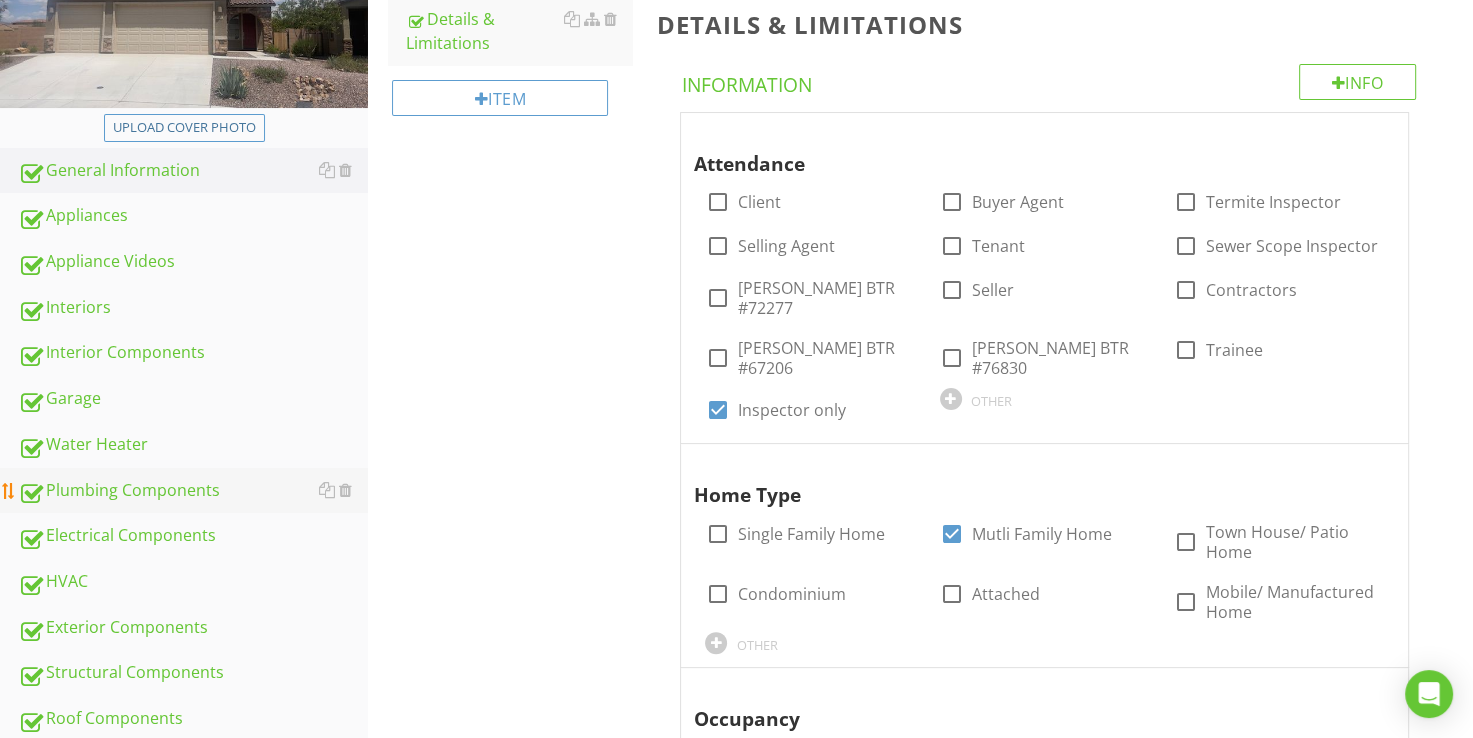 click on "Plumbing Components" at bounding box center [193, 491] 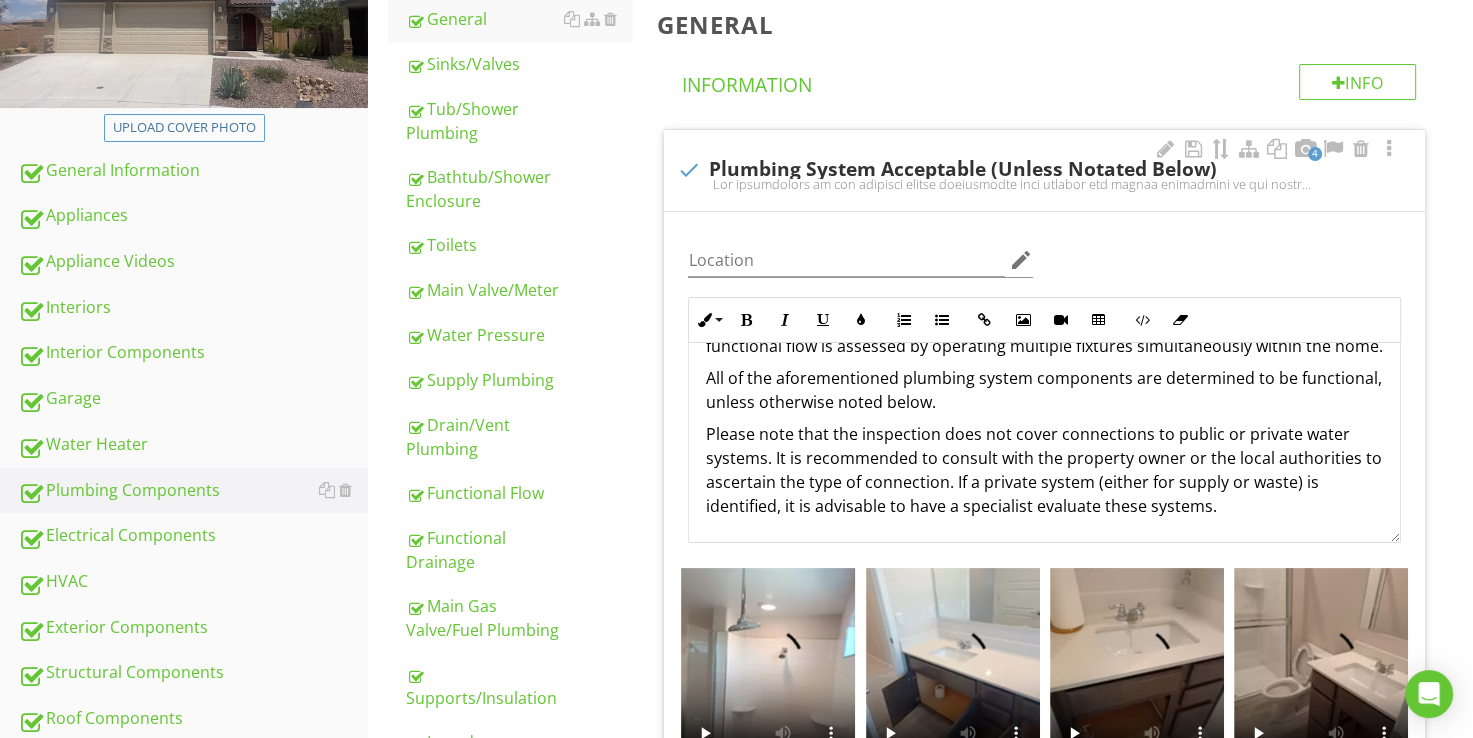 scroll, scrollTop: 200, scrollLeft: 0, axis: vertical 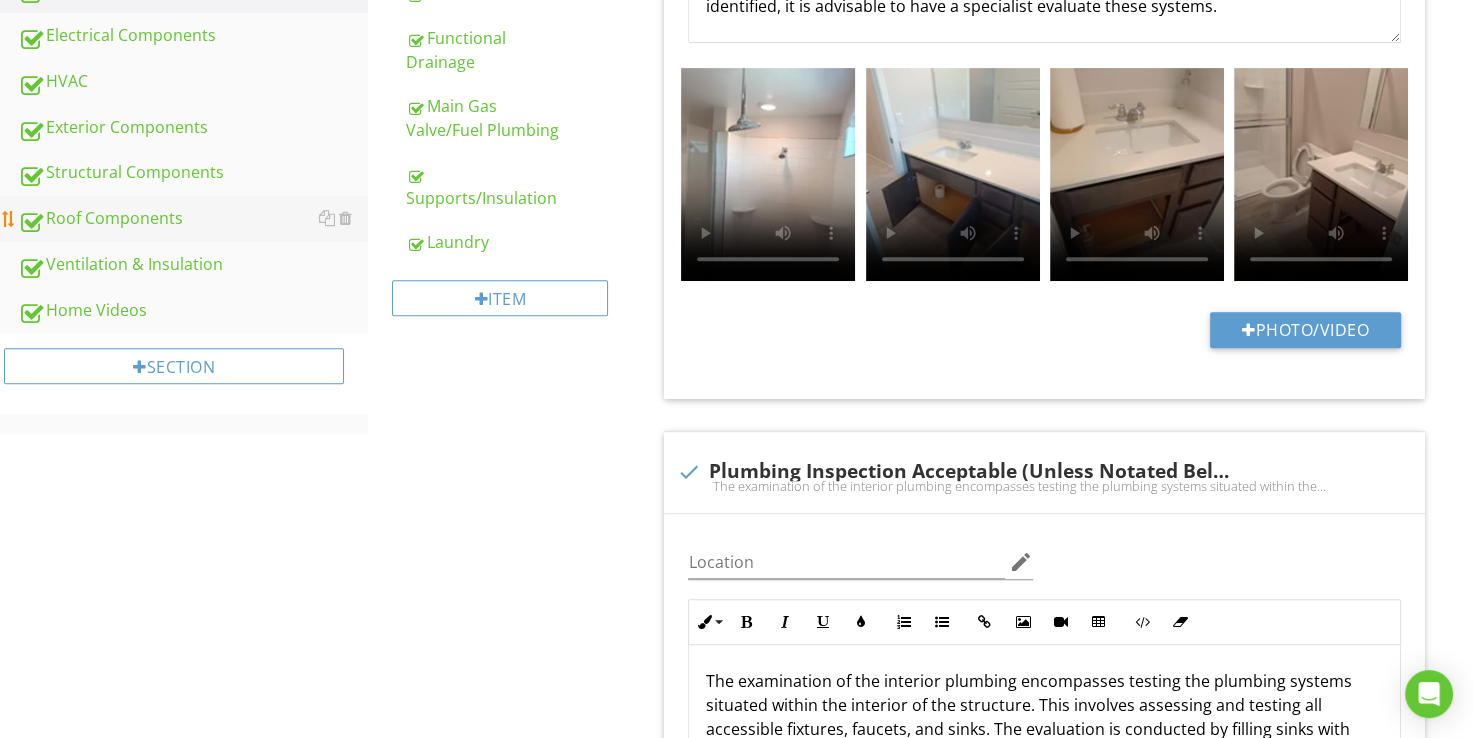 click on "Roof Components" at bounding box center (193, 219) 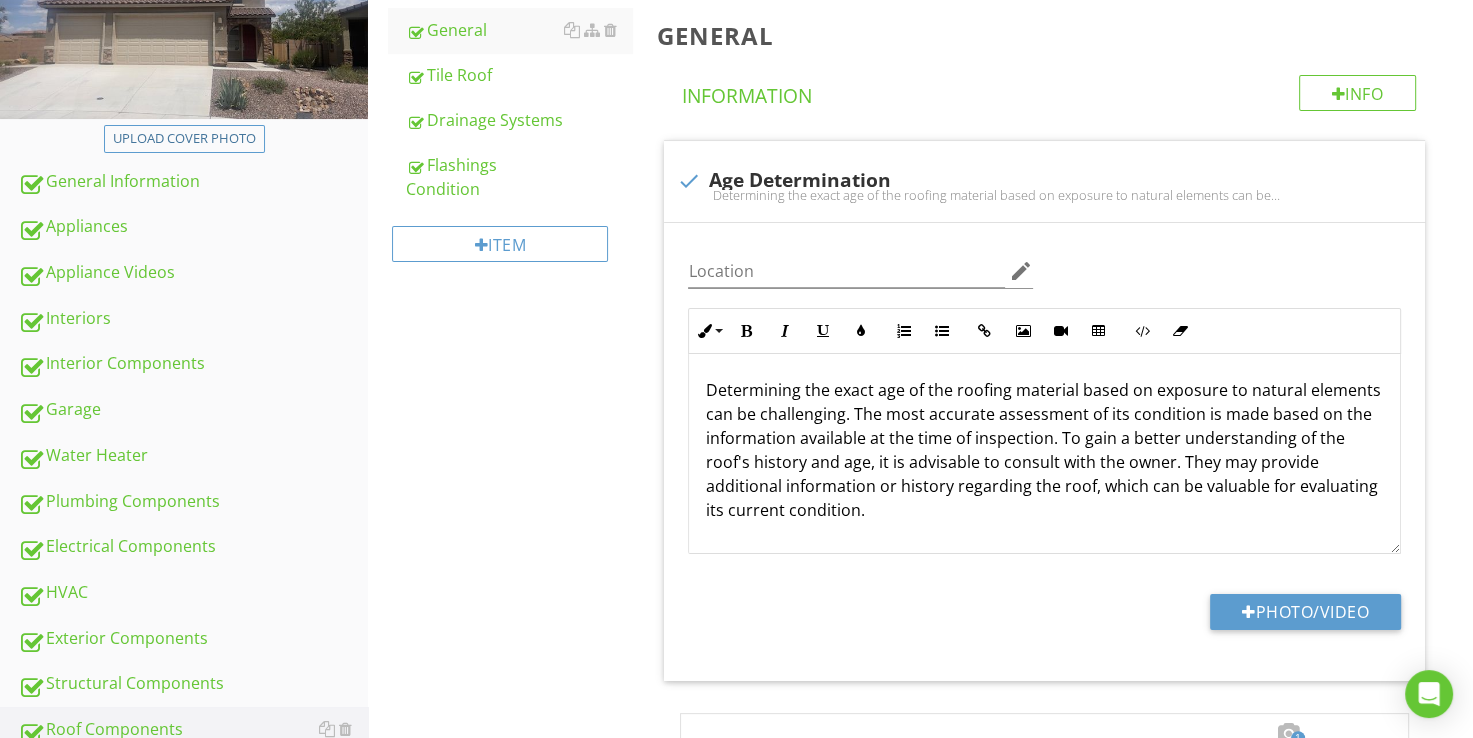 scroll, scrollTop: 200, scrollLeft: 0, axis: vertical 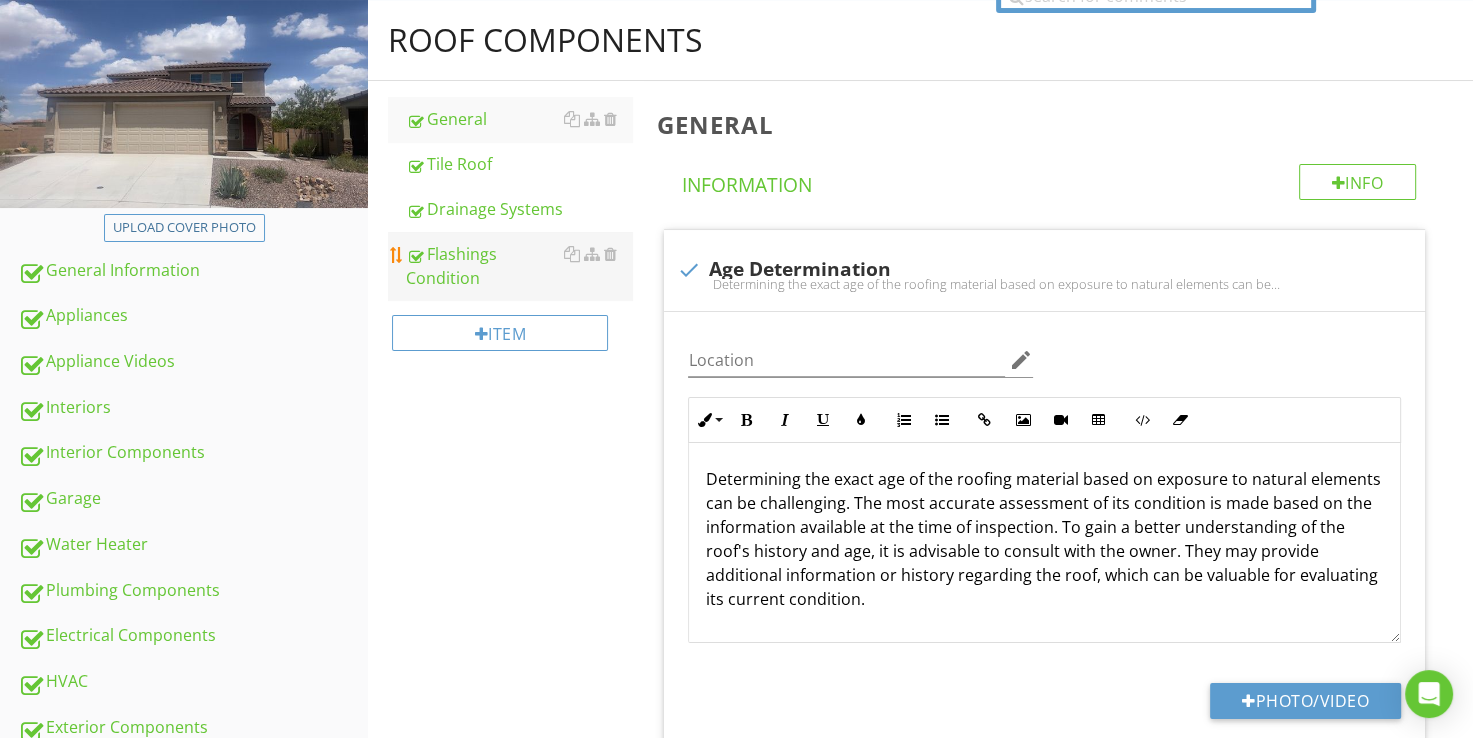 click on "Flashings Condition" at bounding box center [519, 266] 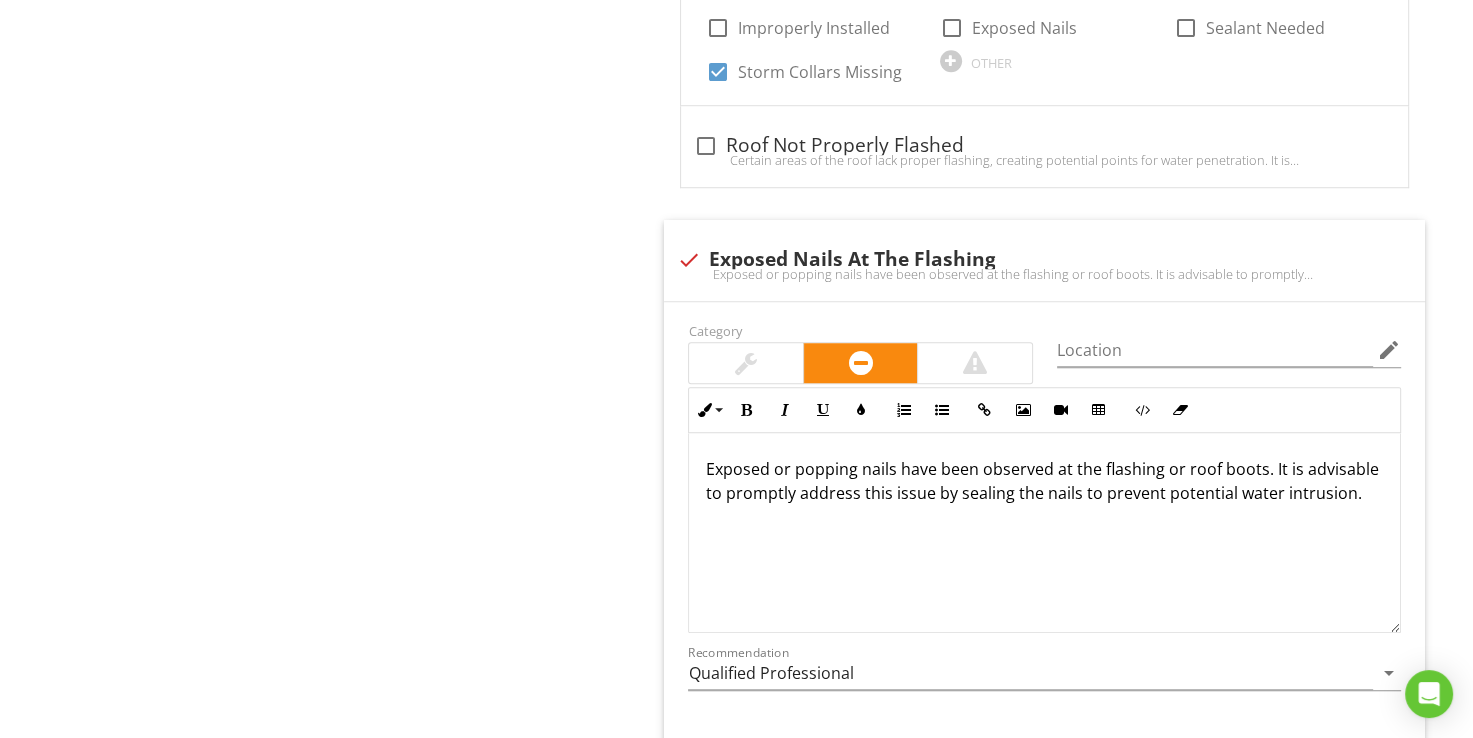 scroll, scrollTop: 1500, scrollLeft: 0, axis: vertical 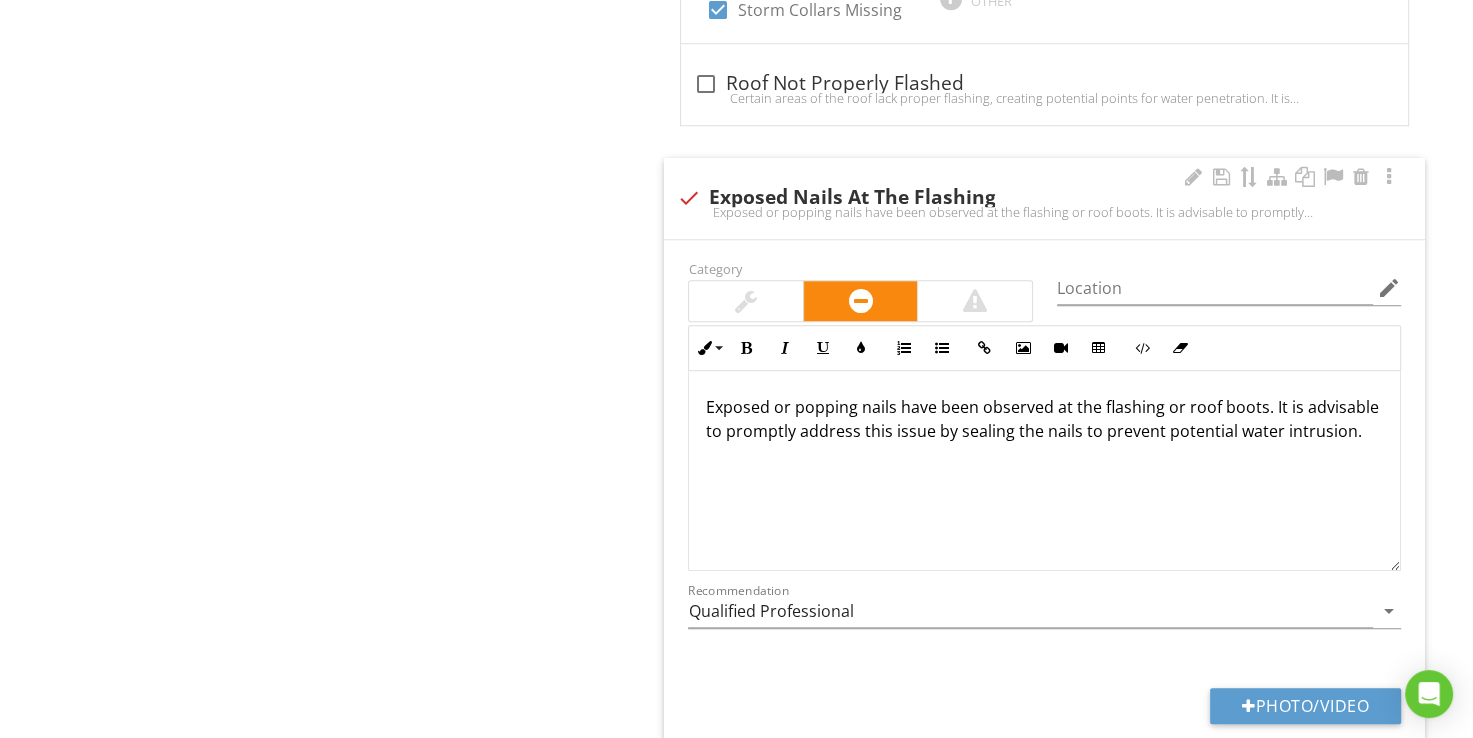 click at bounding box center [688, 198] 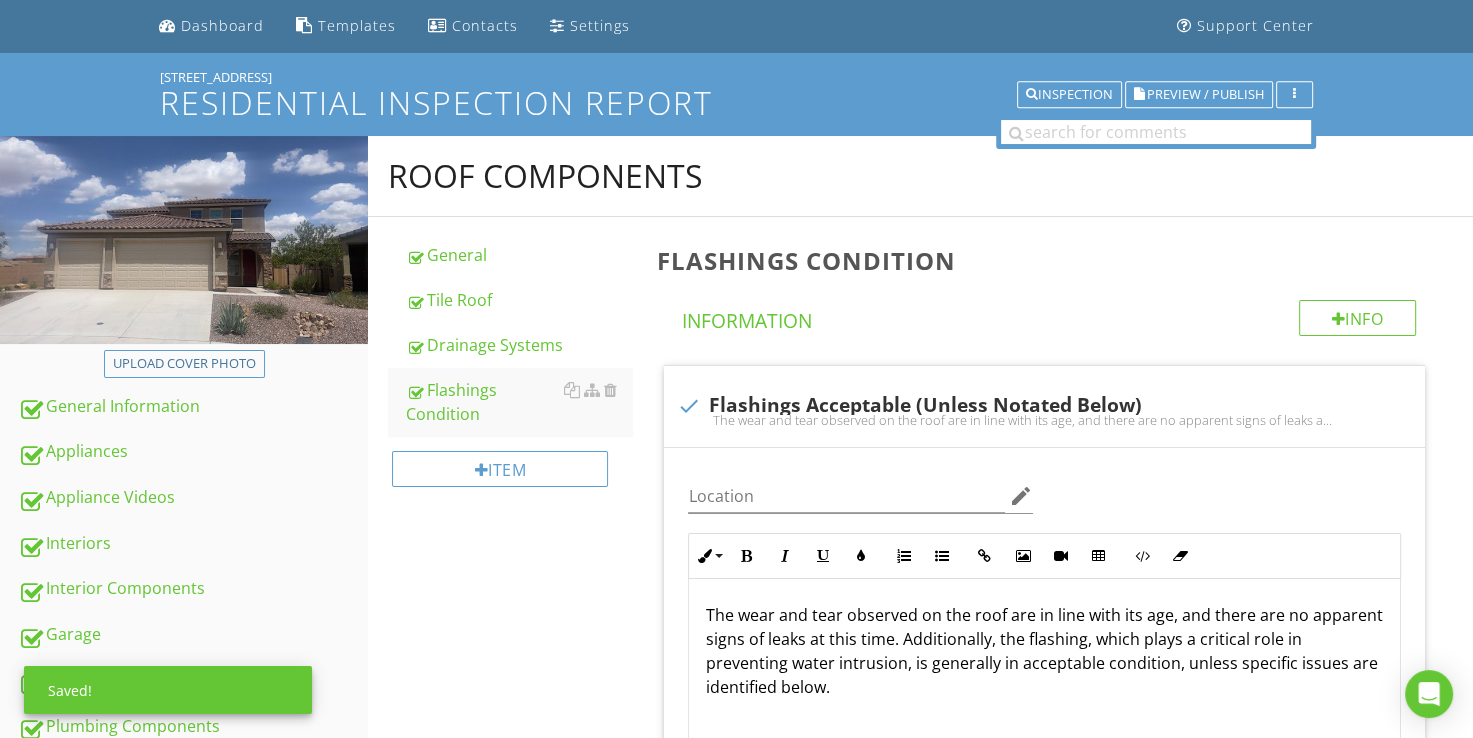 scroll, scrollTop: 0, scrollLeft: 0, axis: both 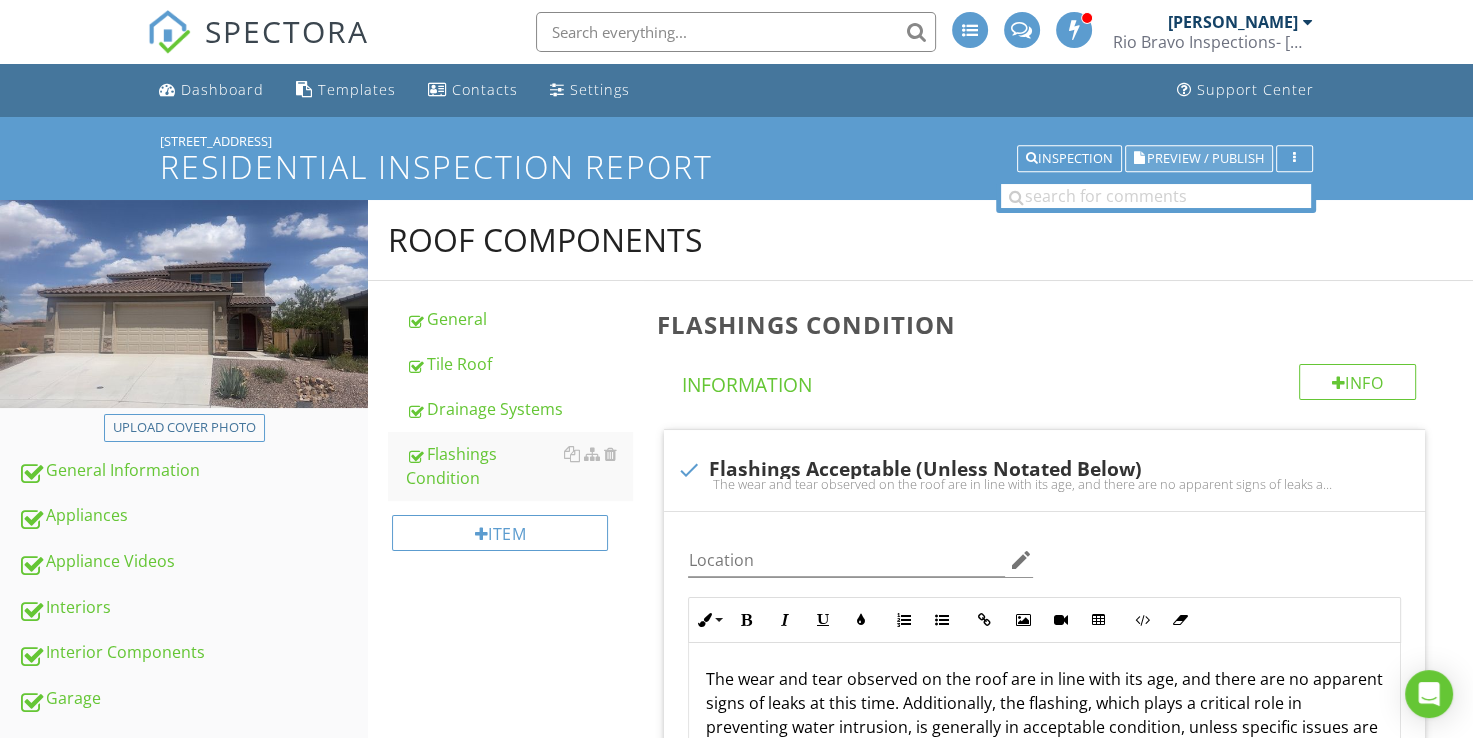 click on "Preview / Publish" at bounding box center [1205, 158] 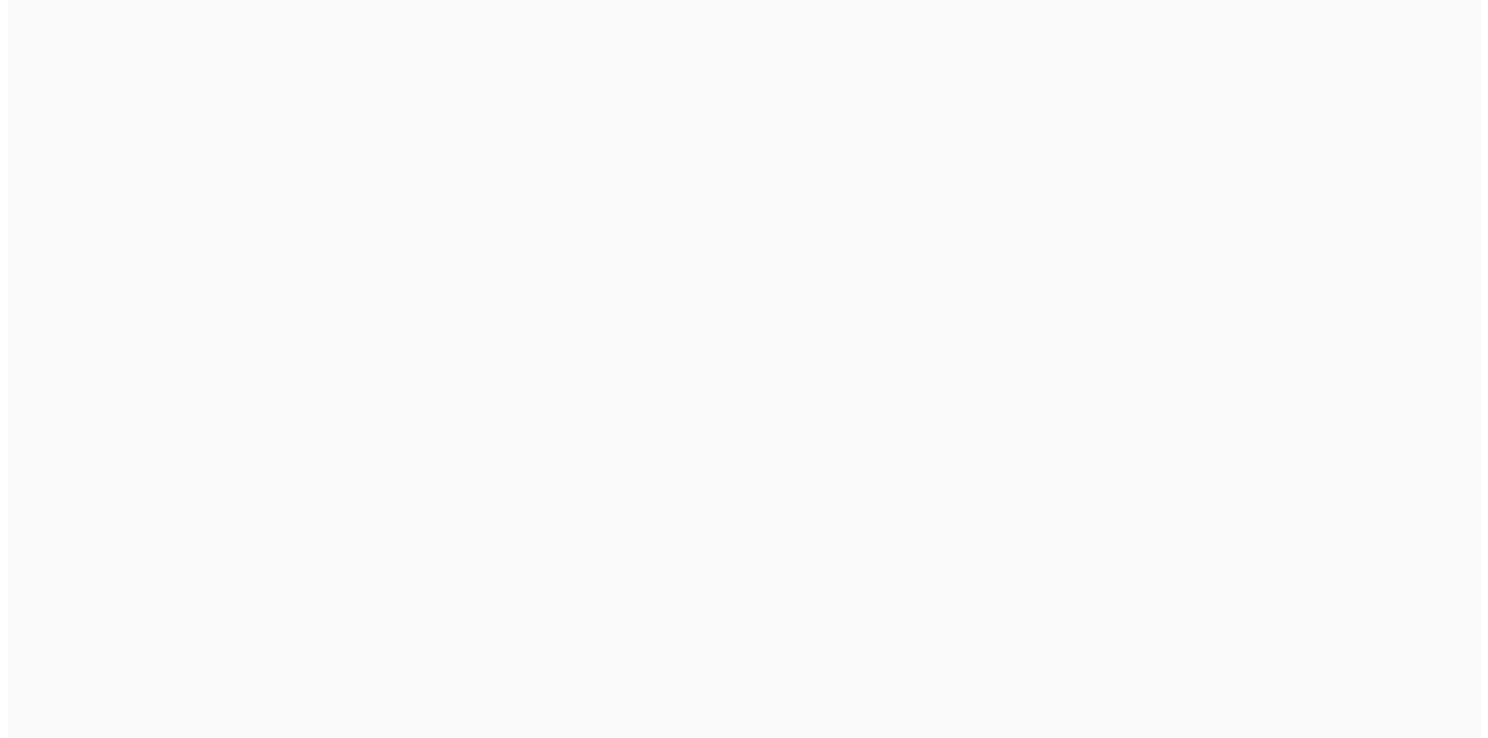 scroll, scrollTop: 0, scrollLeft: 0, axis: both 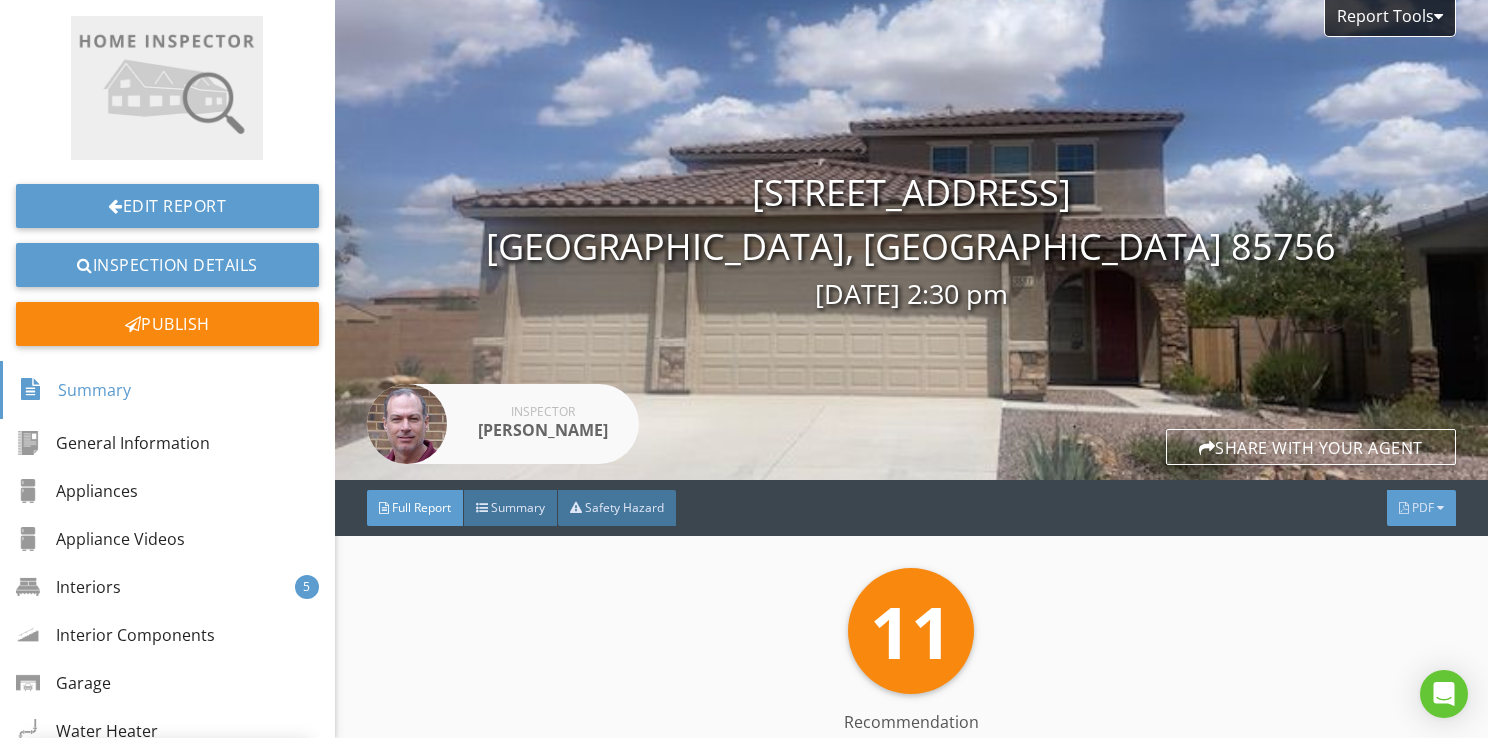 click at bounding box center [1440, 508] 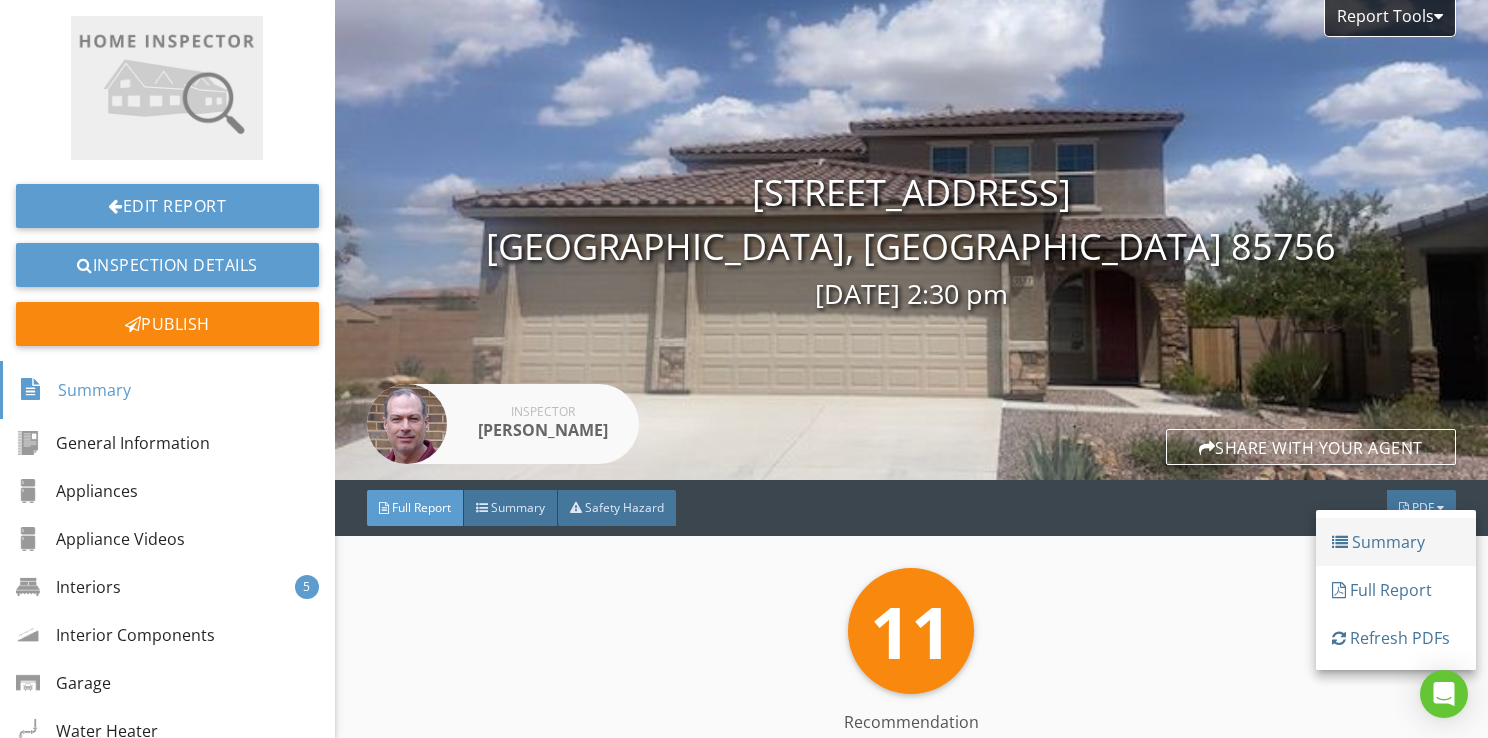 click on "Summary" at bounding box center (1396, 542) 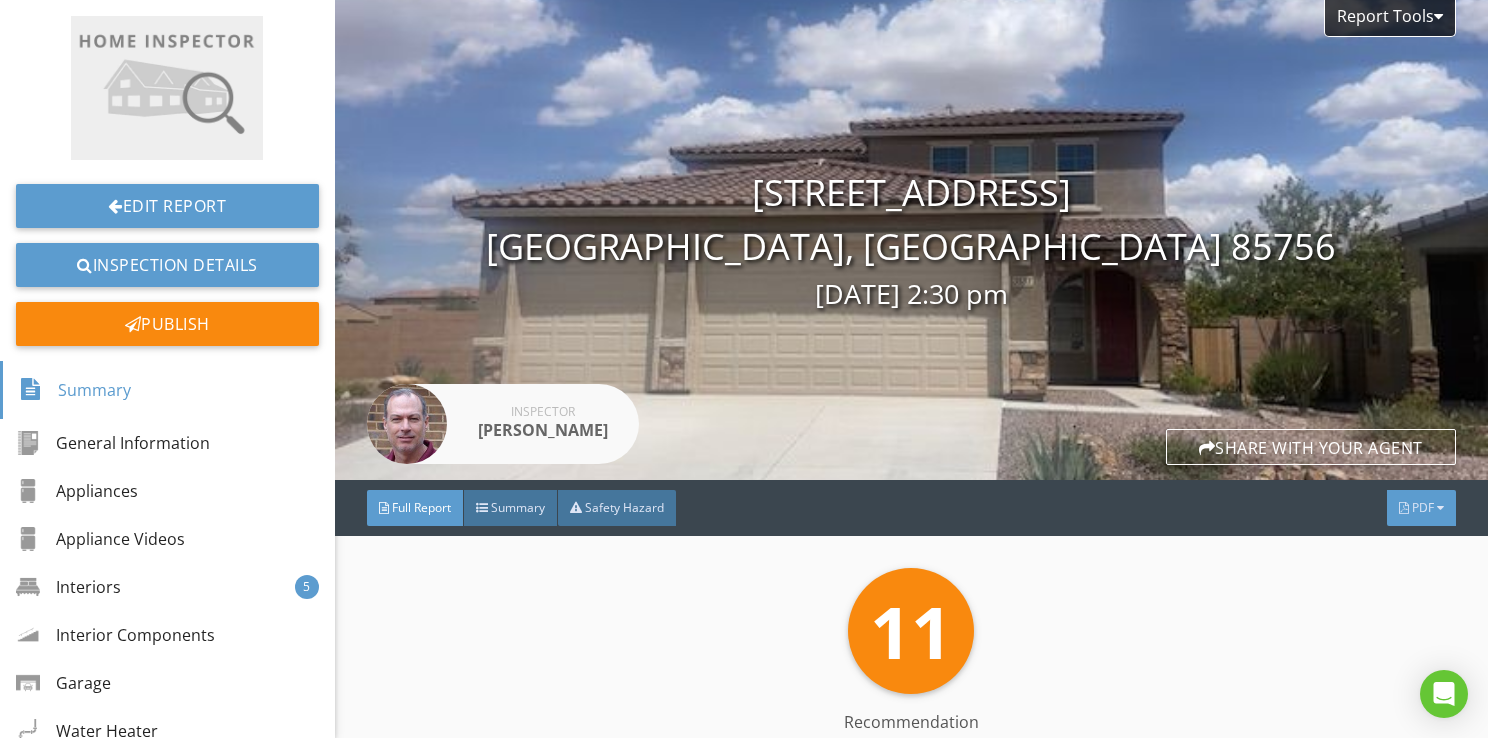 click on "PDF" at bounding box center (1423, 507) 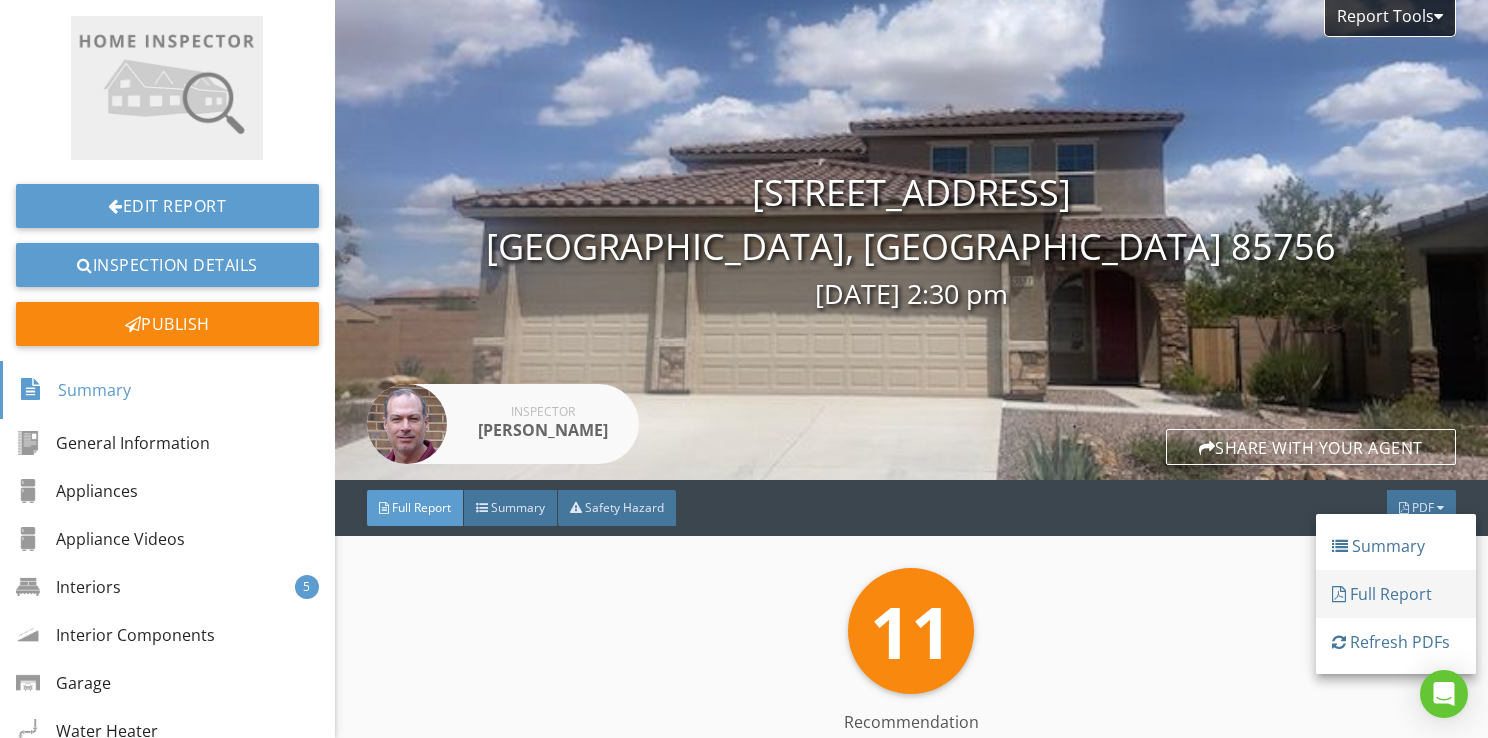 click on "Full Report" at bounding box center [1396, 594] 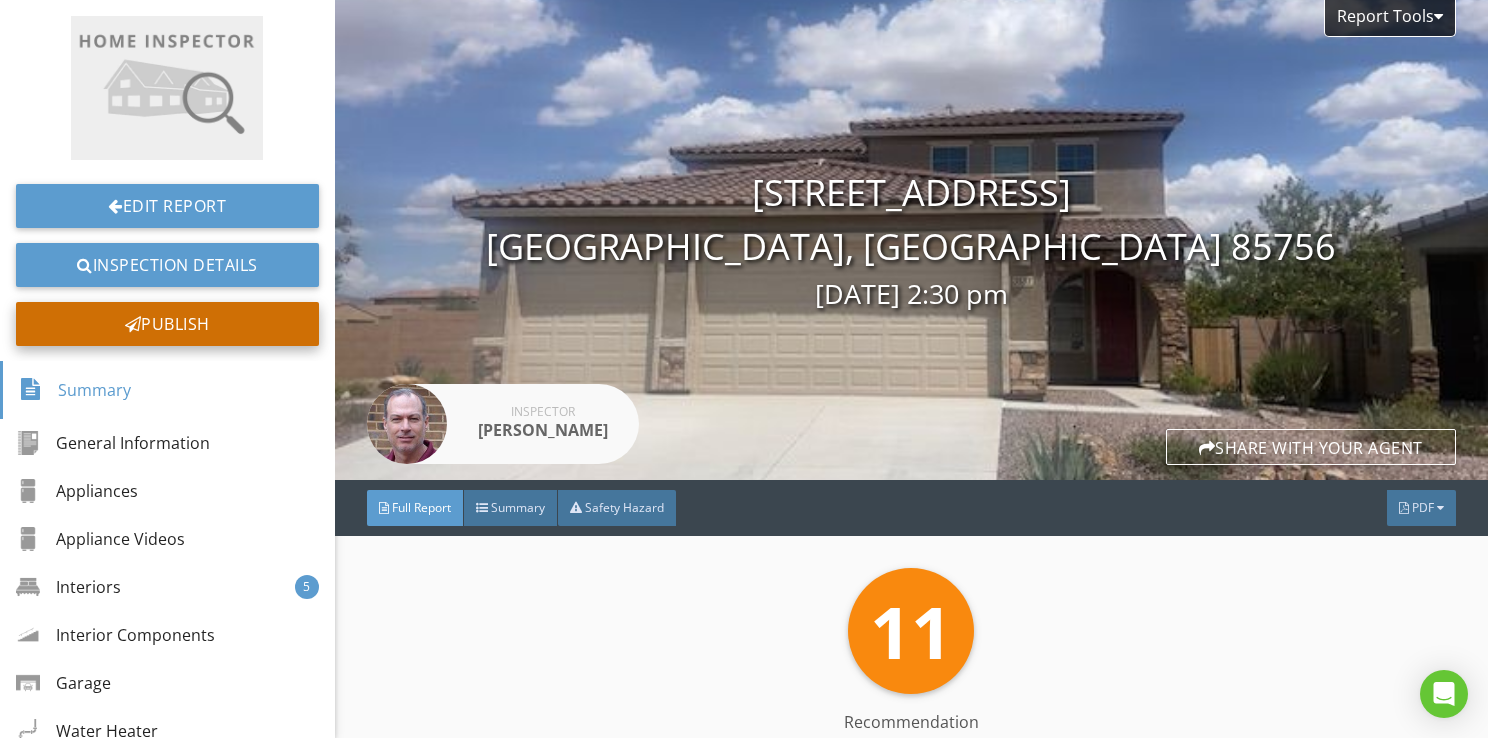 click on "Publish" at bounding box center [167, 324] 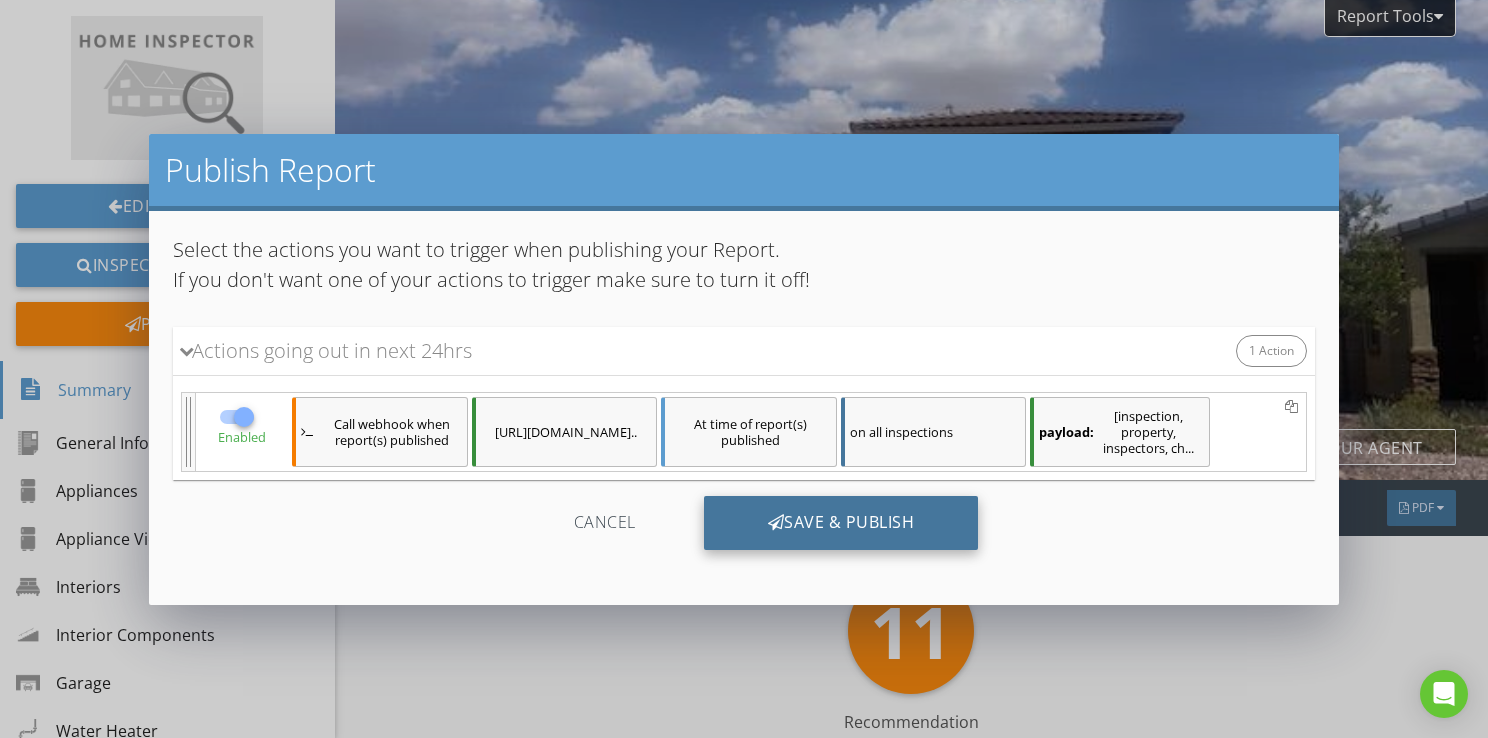 click on "Save & Publish" at bounding box center (841, 523) 